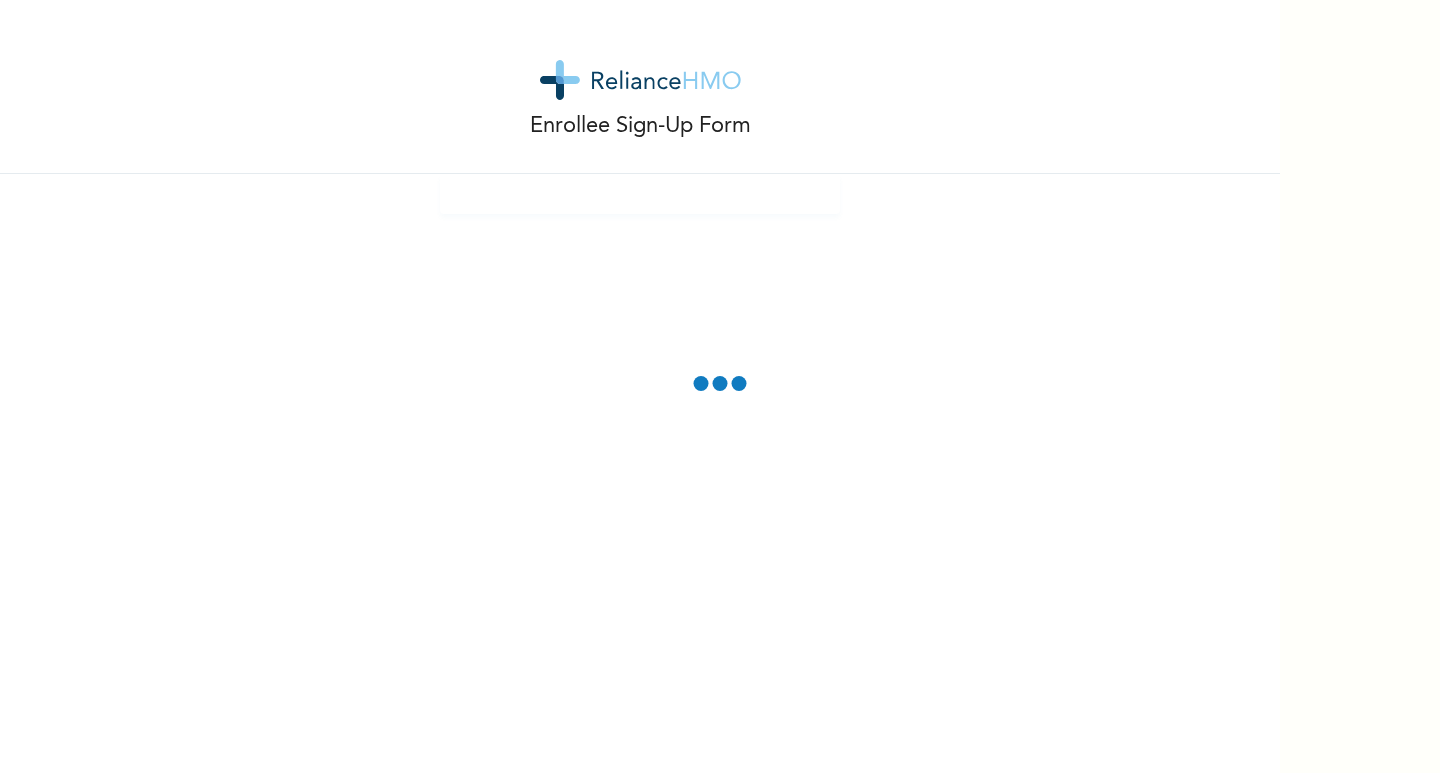 scroll, scrollTop: 0, scrollLeft: 0, axis: both 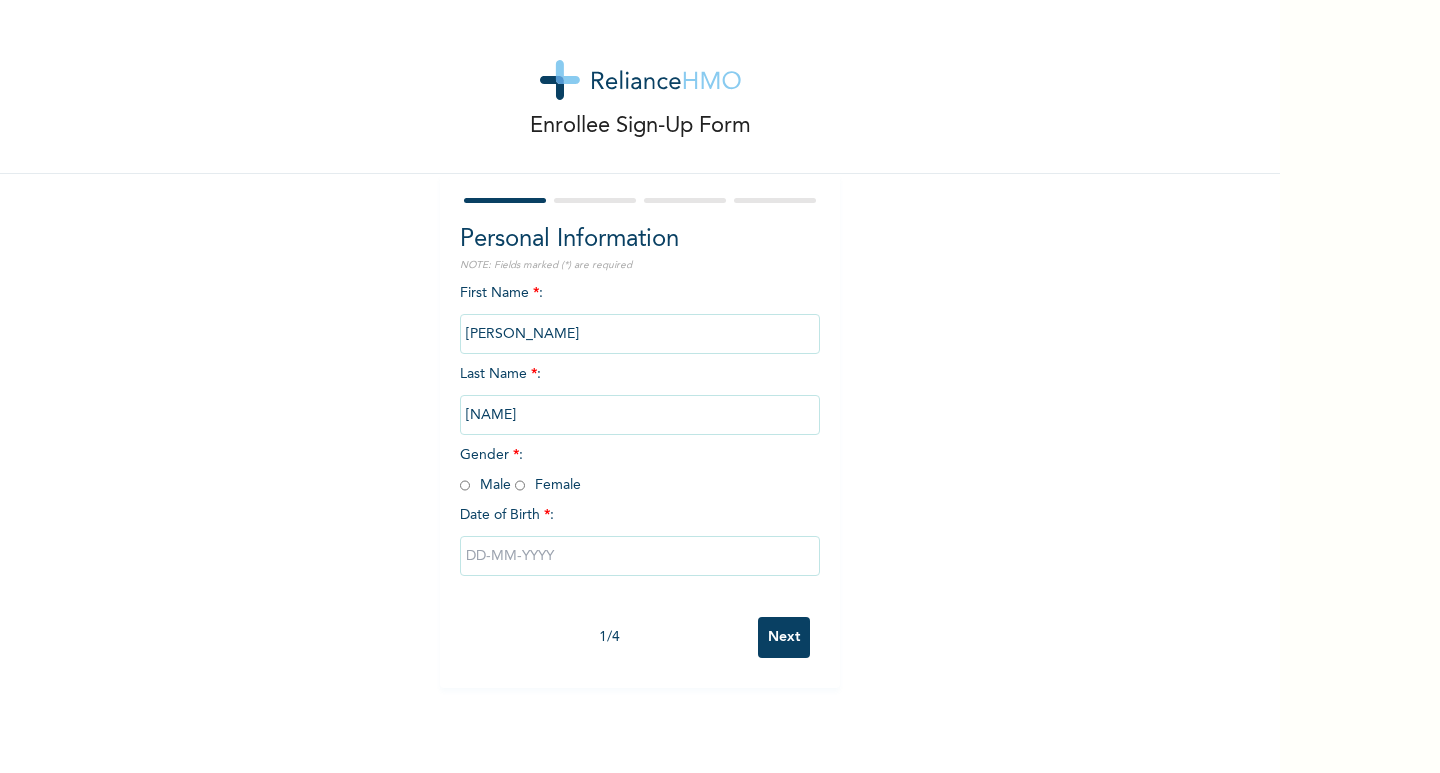 click on "[PERSON_NAME]" at bounding box center [640, 334] 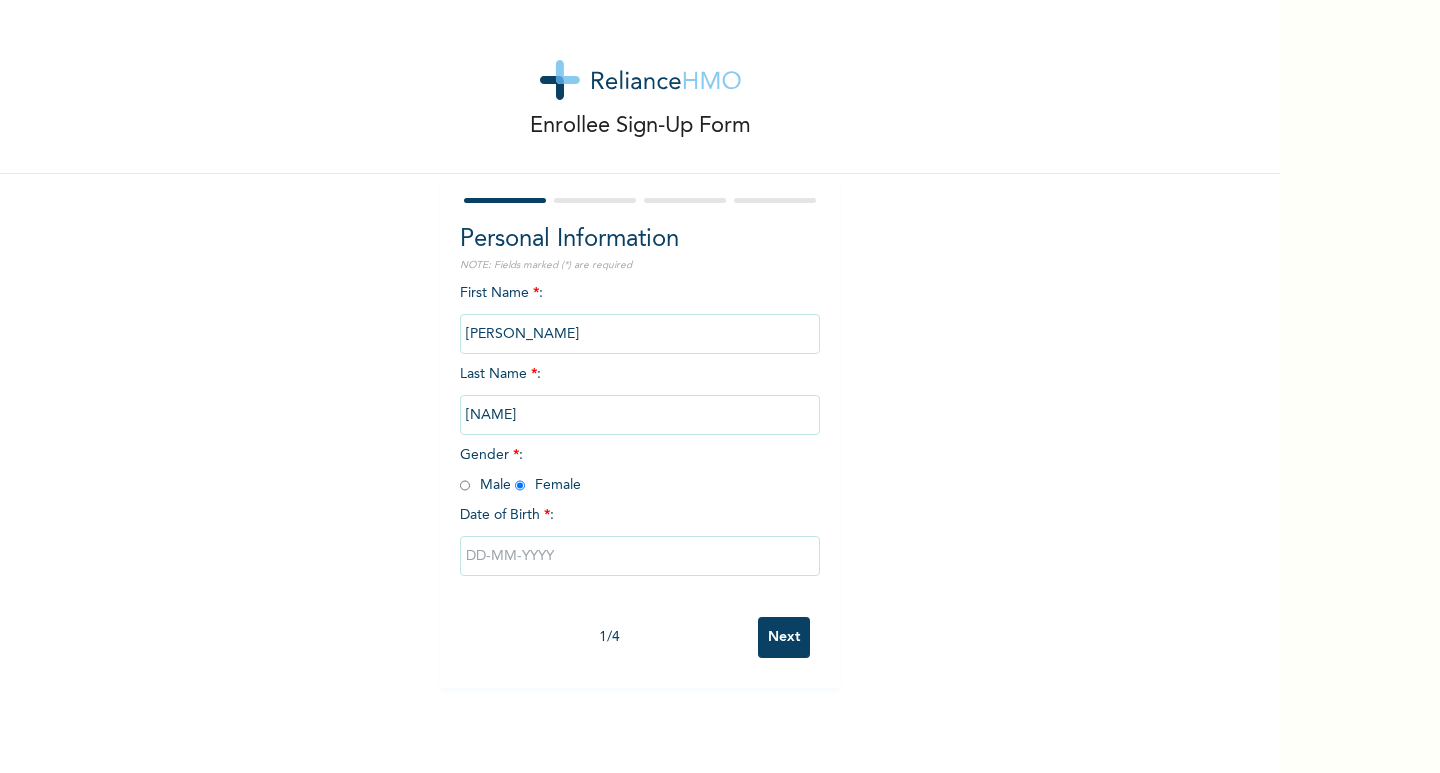 radio on "true" 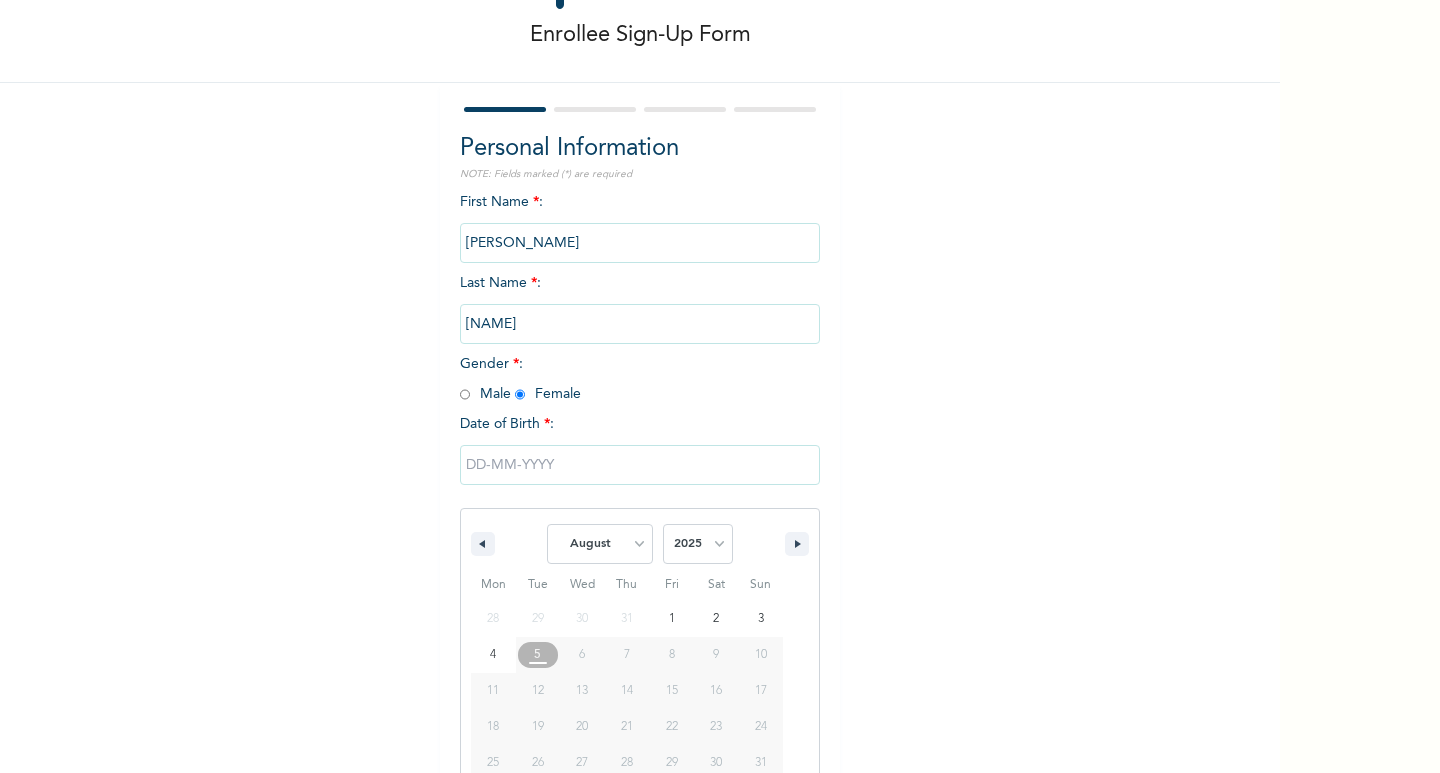 scroll, scrollTop: 136, scrollLeft: 0, axis: vertical 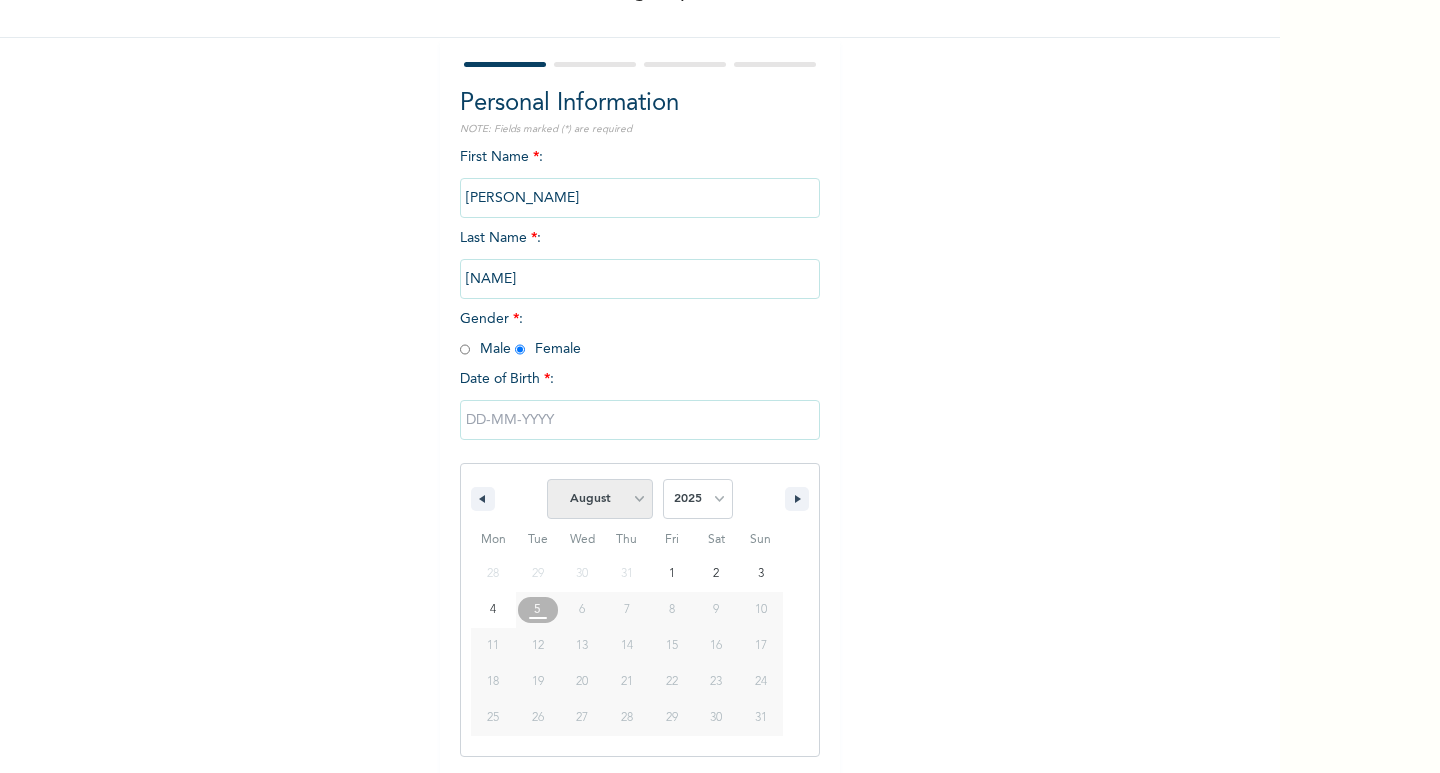 click on "January February March April May June July August September October November December" at bounding box center [600, 499] 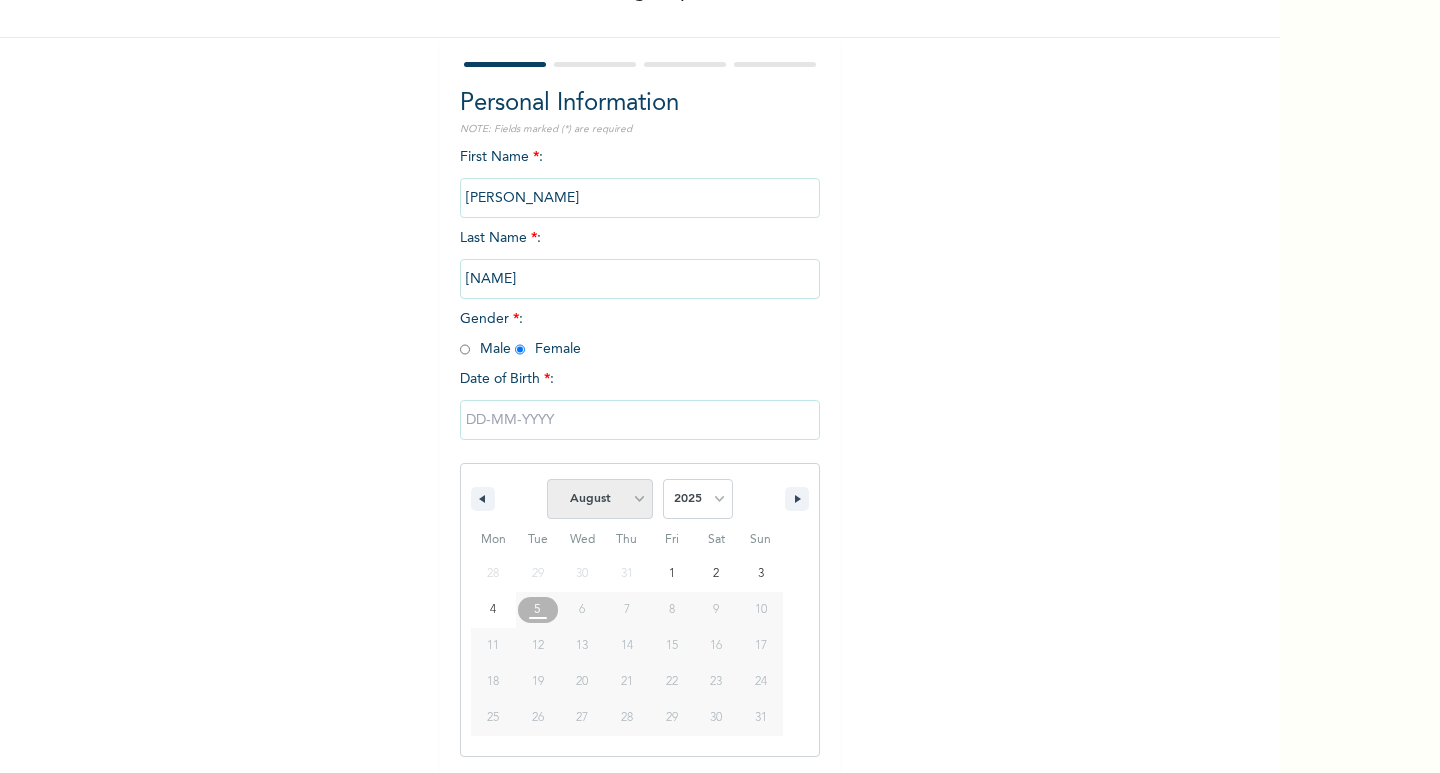 select on "3" 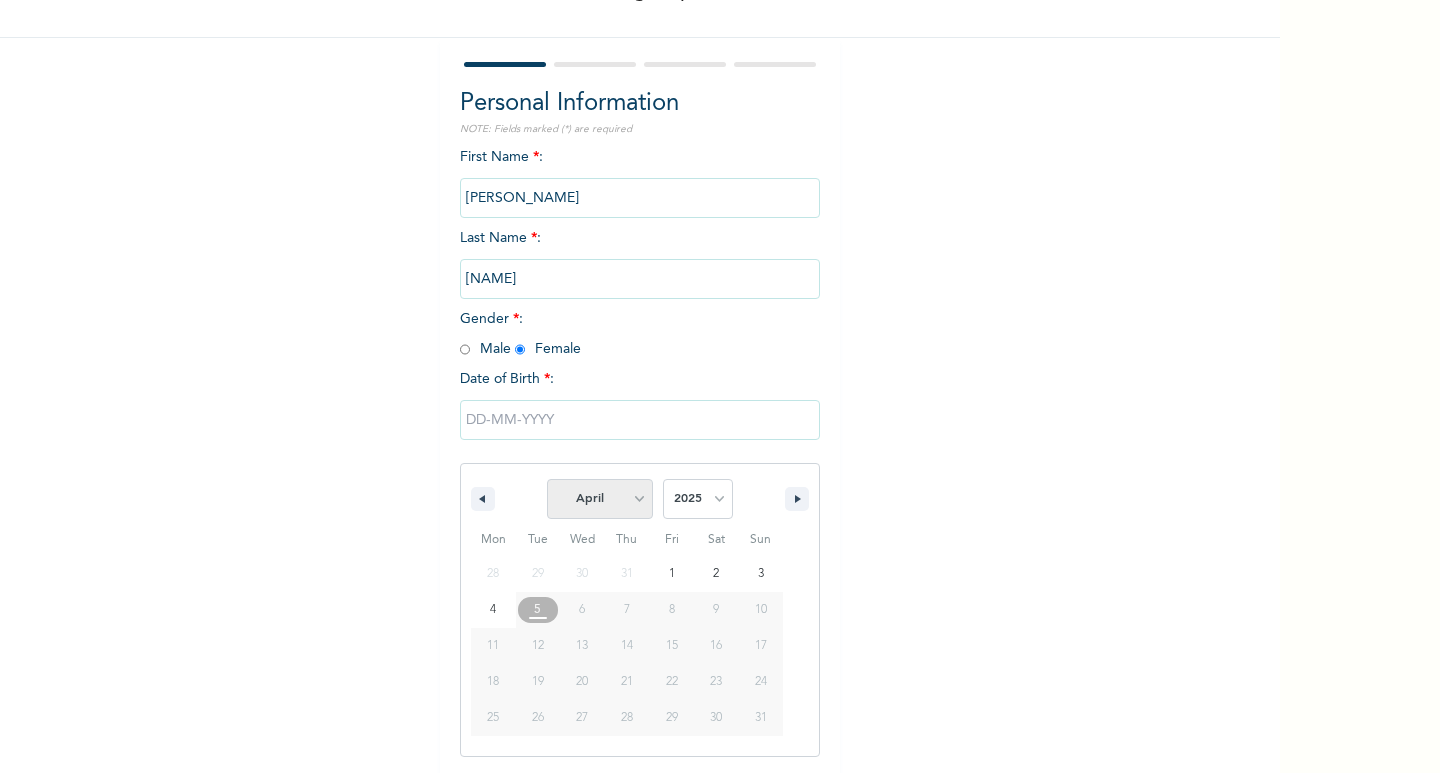 click on "January February March April May June July August September October November December" at bounding box center (600, 499) 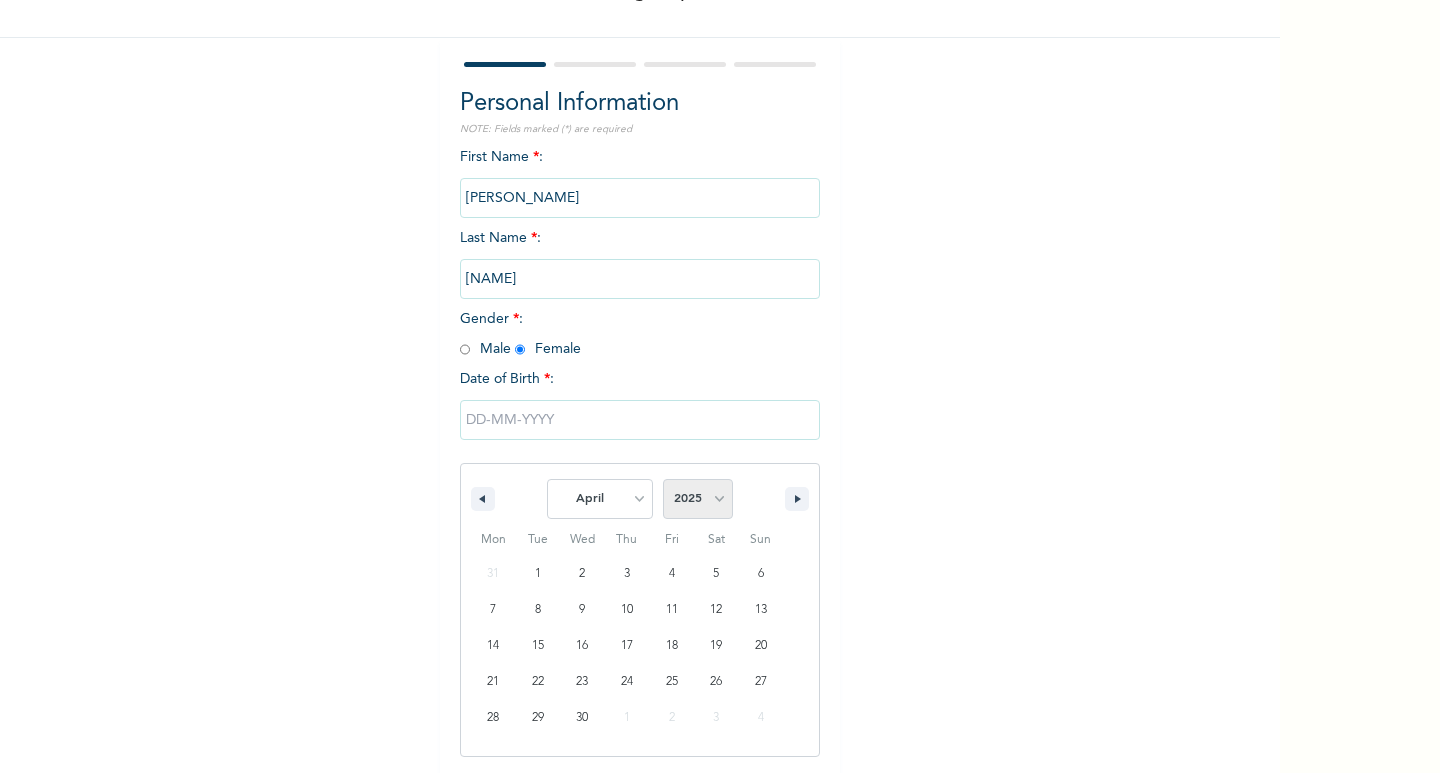click on "2025 2024 2023 2022 2021 2020 2019 2018 2017 2016 2015 2014 2013 2012 2011 2010 2009 2008 2007 2006 2005 2004 2003 2002 2001 2000 1999 1998 1997 1996 1995 1994 1993 1992 1991 1990 1989 1988 1987 1986 1985 1984 1983 1982 1981 1980 1979 1978 1977 1976 1975 1974 1973 1972 1971 1970 1969 1968 1967 1966 1965 1964 1963 1962 1961 1960" at bounding box center (698, 499) 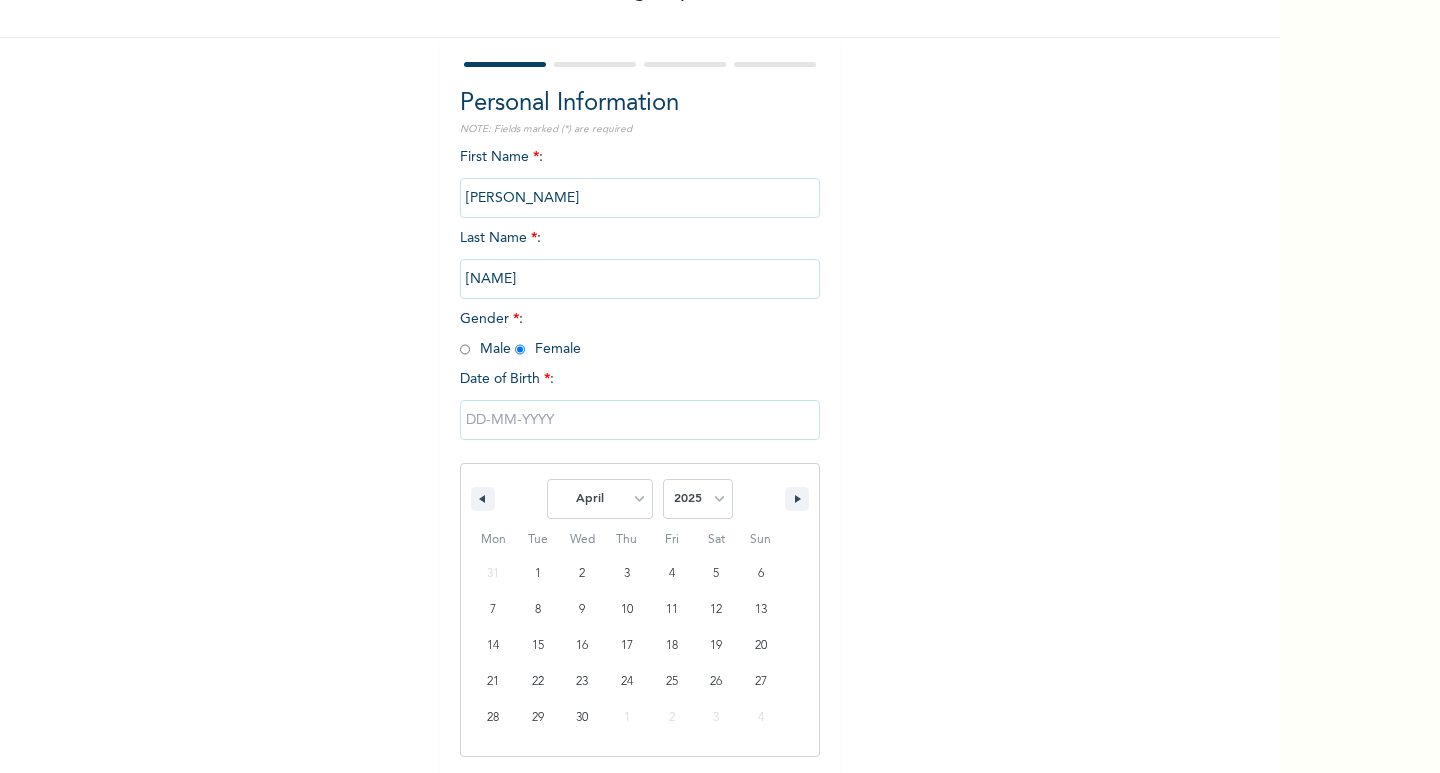 select on "1996" 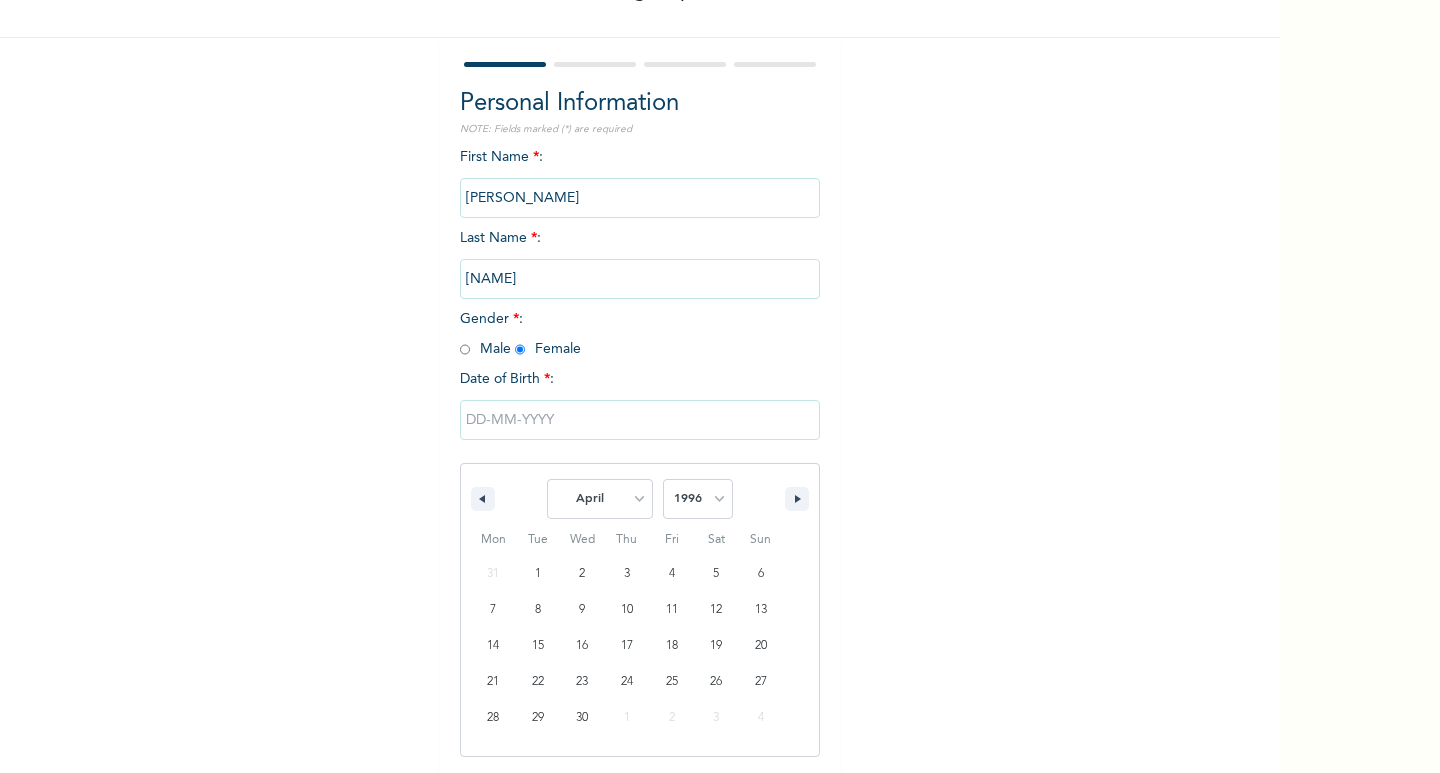 click on "2025 2024 2023 2022 2021 2020 2019 2018 2017 2016 2015 2014 2013 2012 2011 2010 2009 2008 2007 2006 2005 2004 2003 2002 2001 2000 1999 1998 1997 1996 1995 1994 1993 1992 1991 1990 1989 1988 1987 1986 1985 1984 1983 1982 1981 1980 1979 1978 1977 1976 1975 1974 1973 1972 1971 1970 1969 1968 1967 1966 1965 1964 1963 1962 1961 1960" at bounding box center (698, 499) 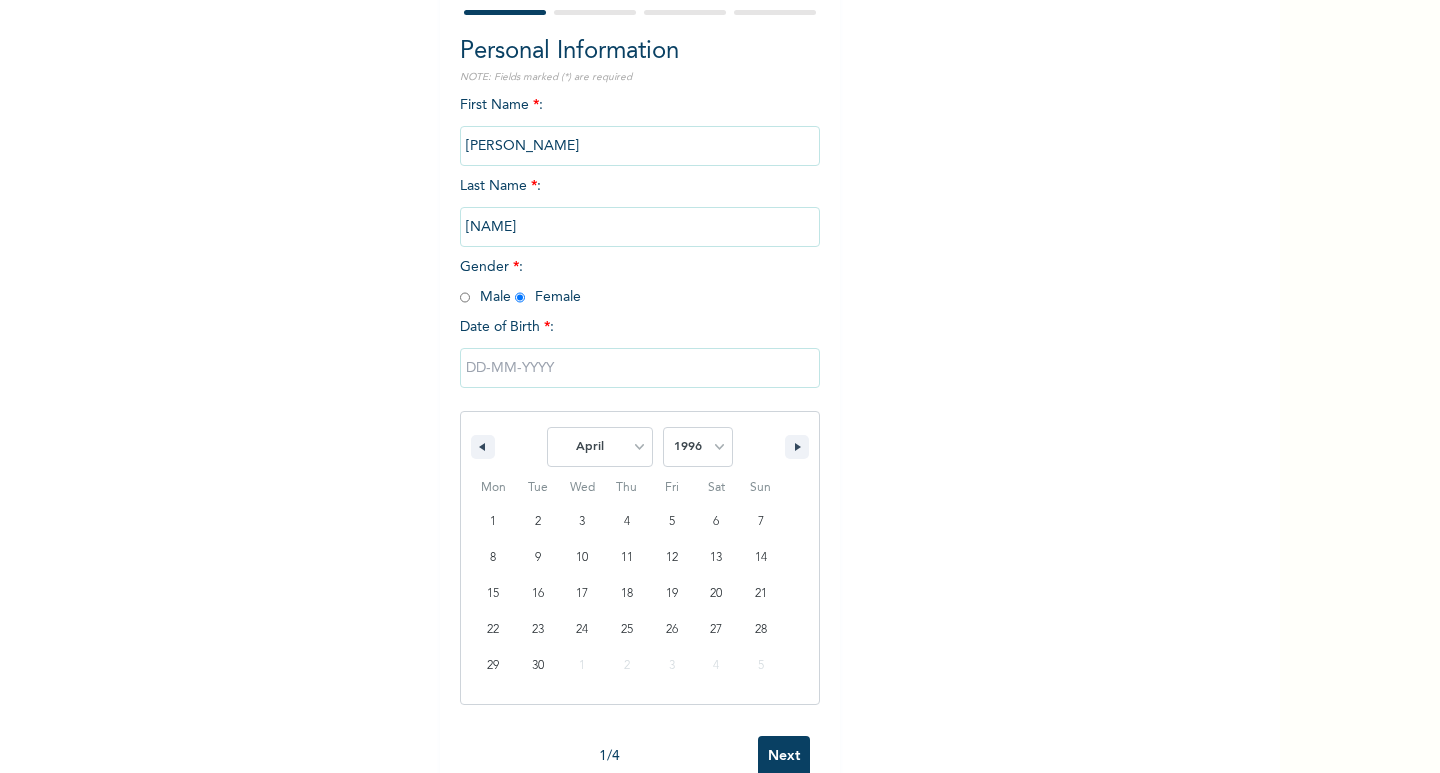 scroll, scrollTop: 236, scrollLeft: 0, axis: vertical 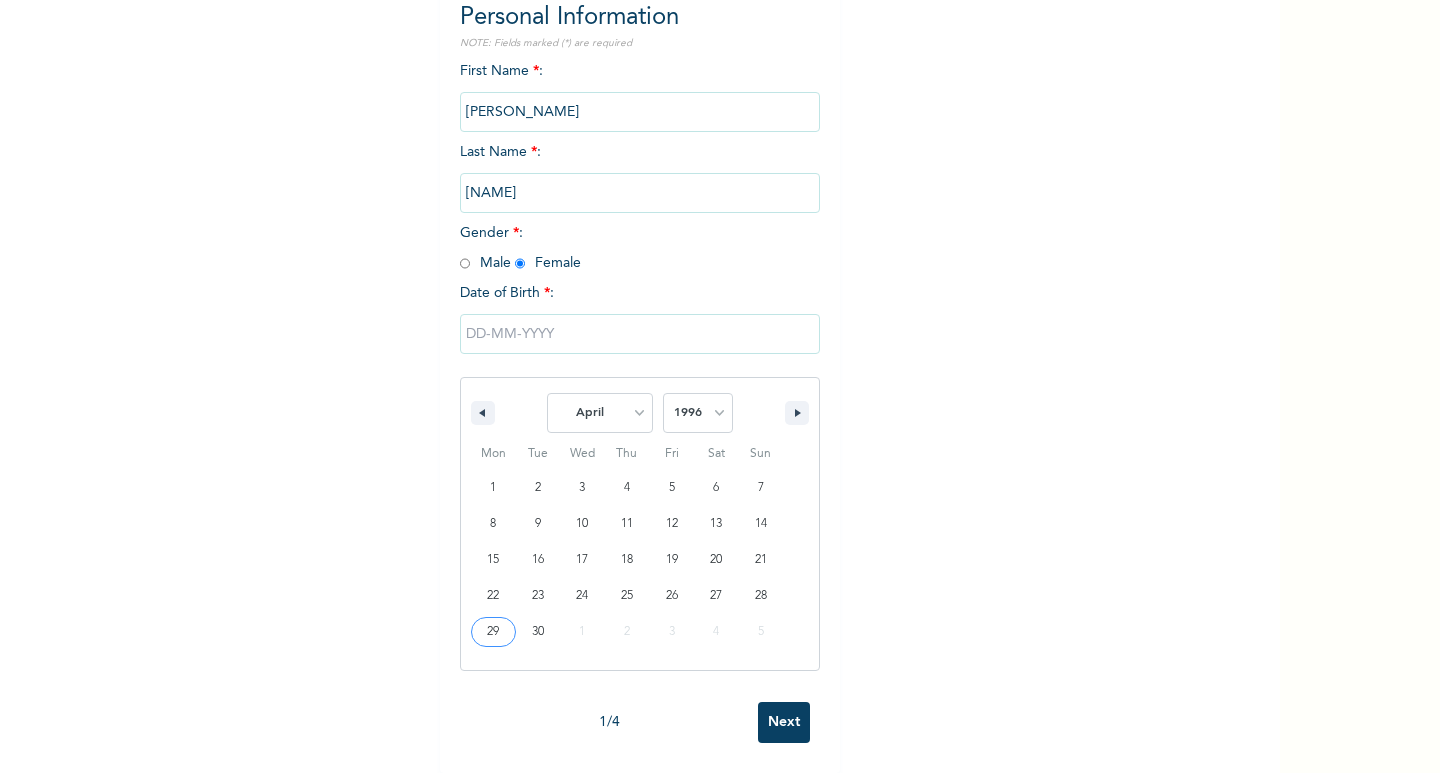 type on "[DATE]" 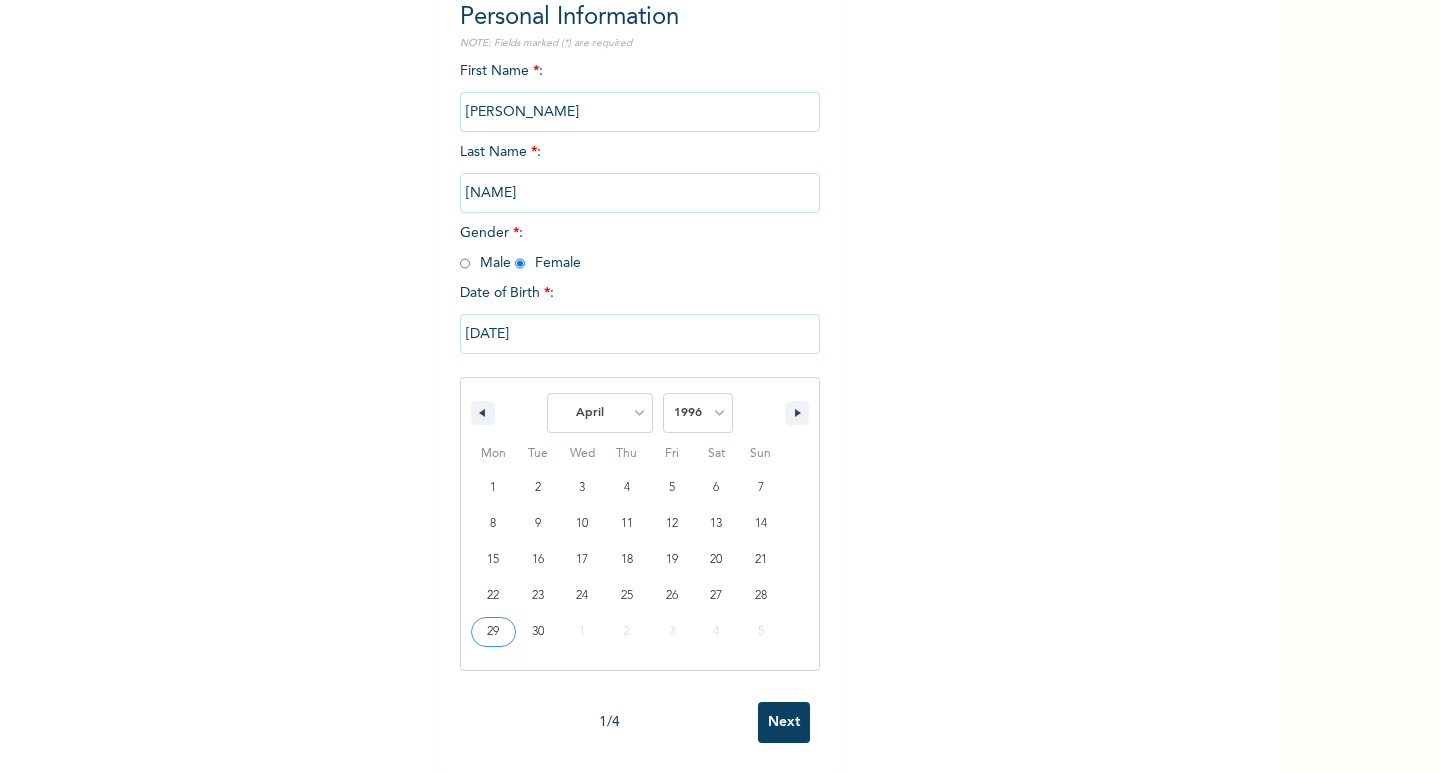 scroll, scrollTop: 0, scrollLeft: 0, axis: both 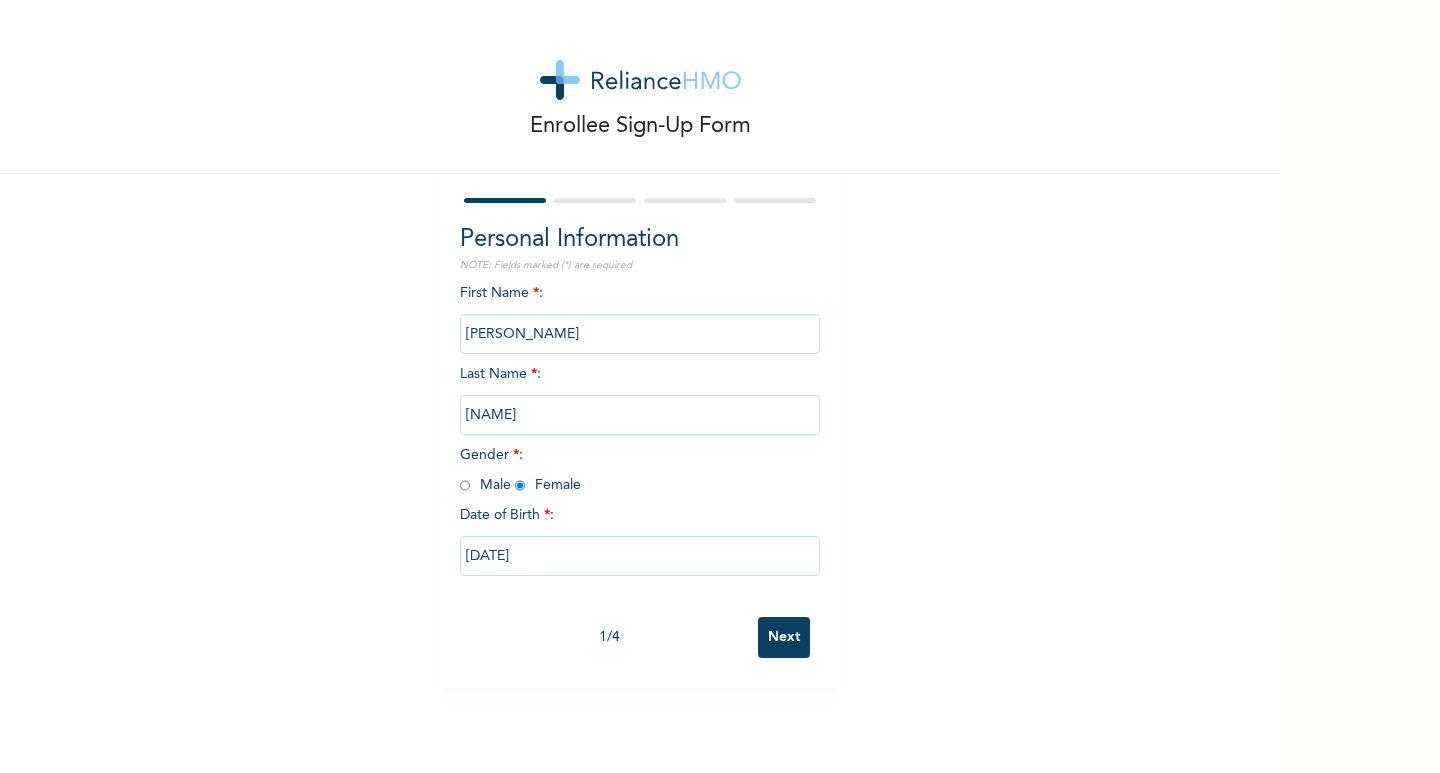 click on "Next" at bounding box center (784, 637) 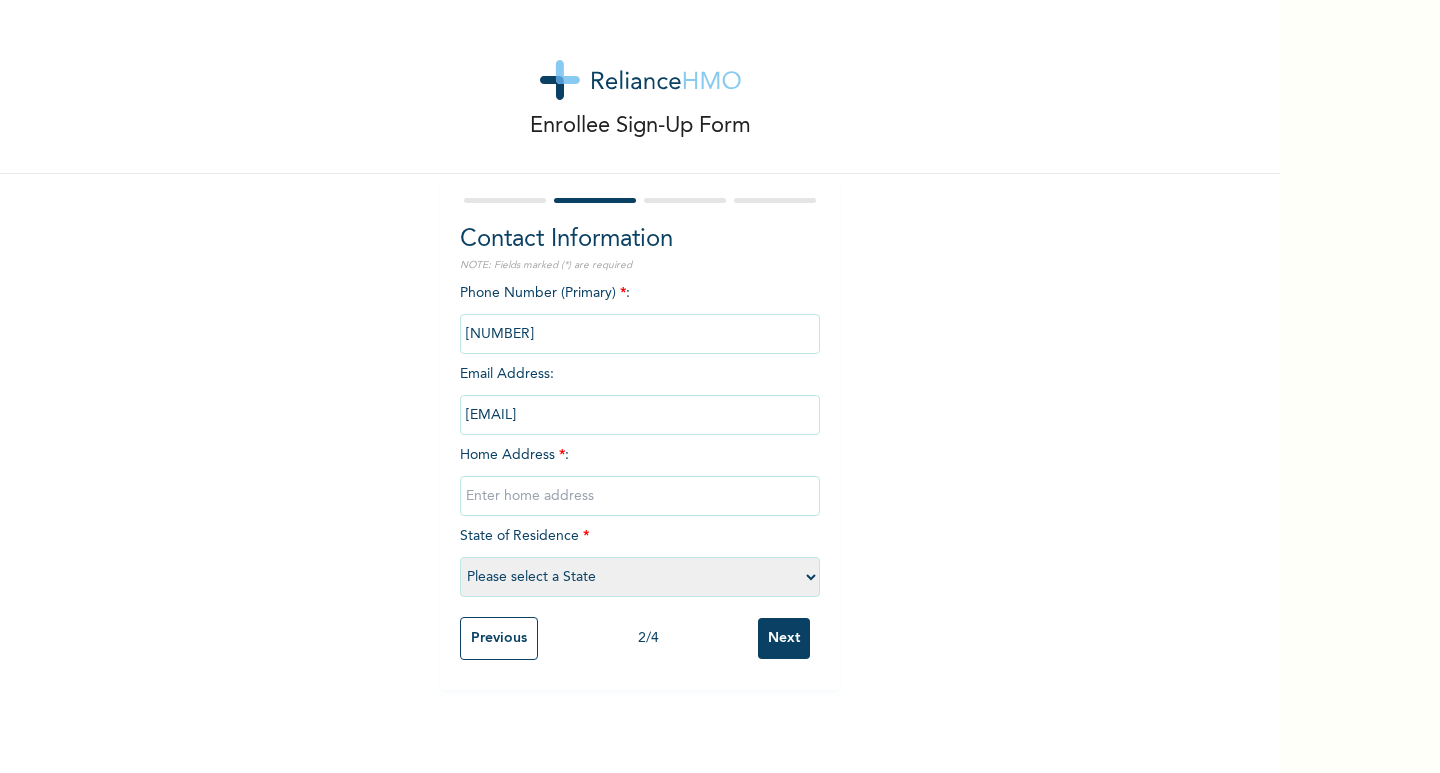 click at bounding box center (640, 334) 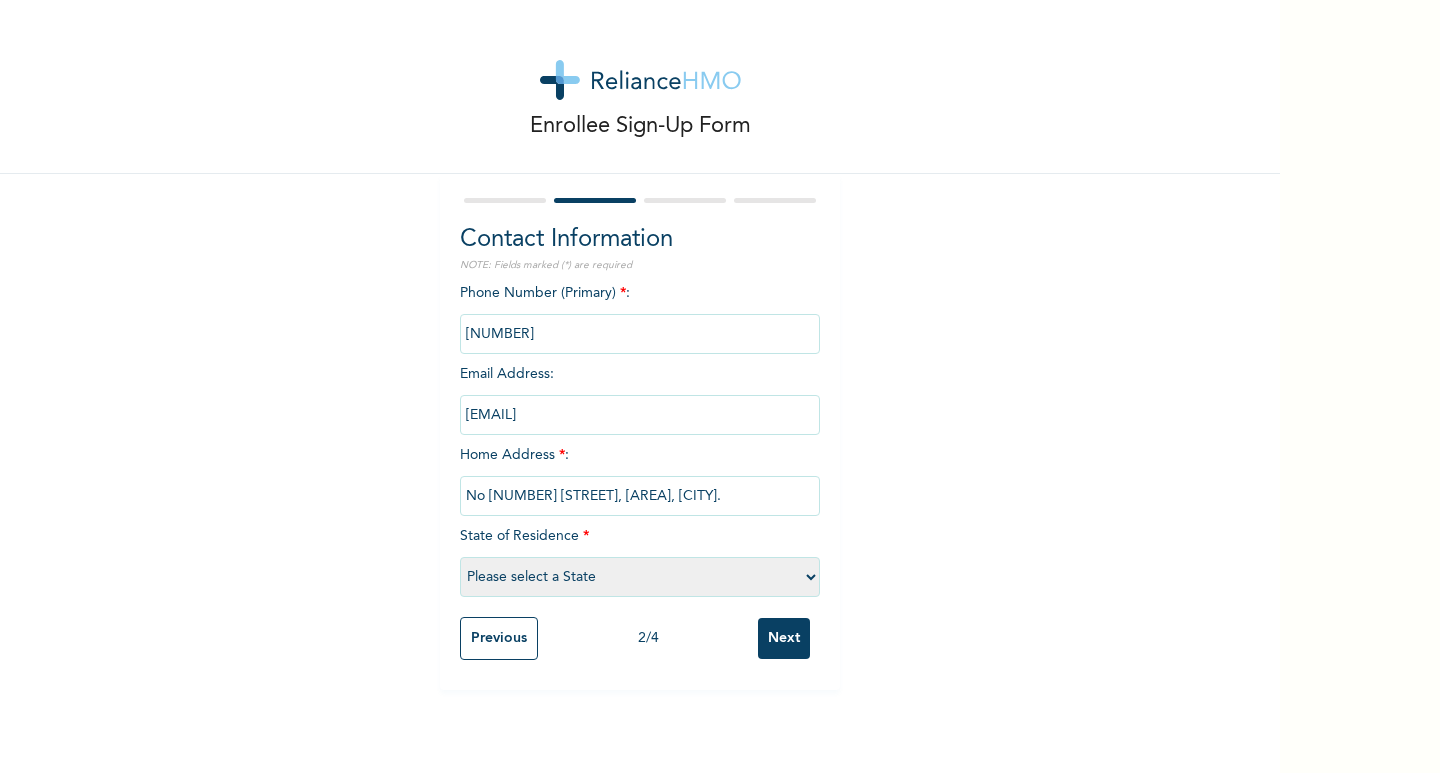 type on "No [NUMBER] [STREET], [AREA], [CITY]." 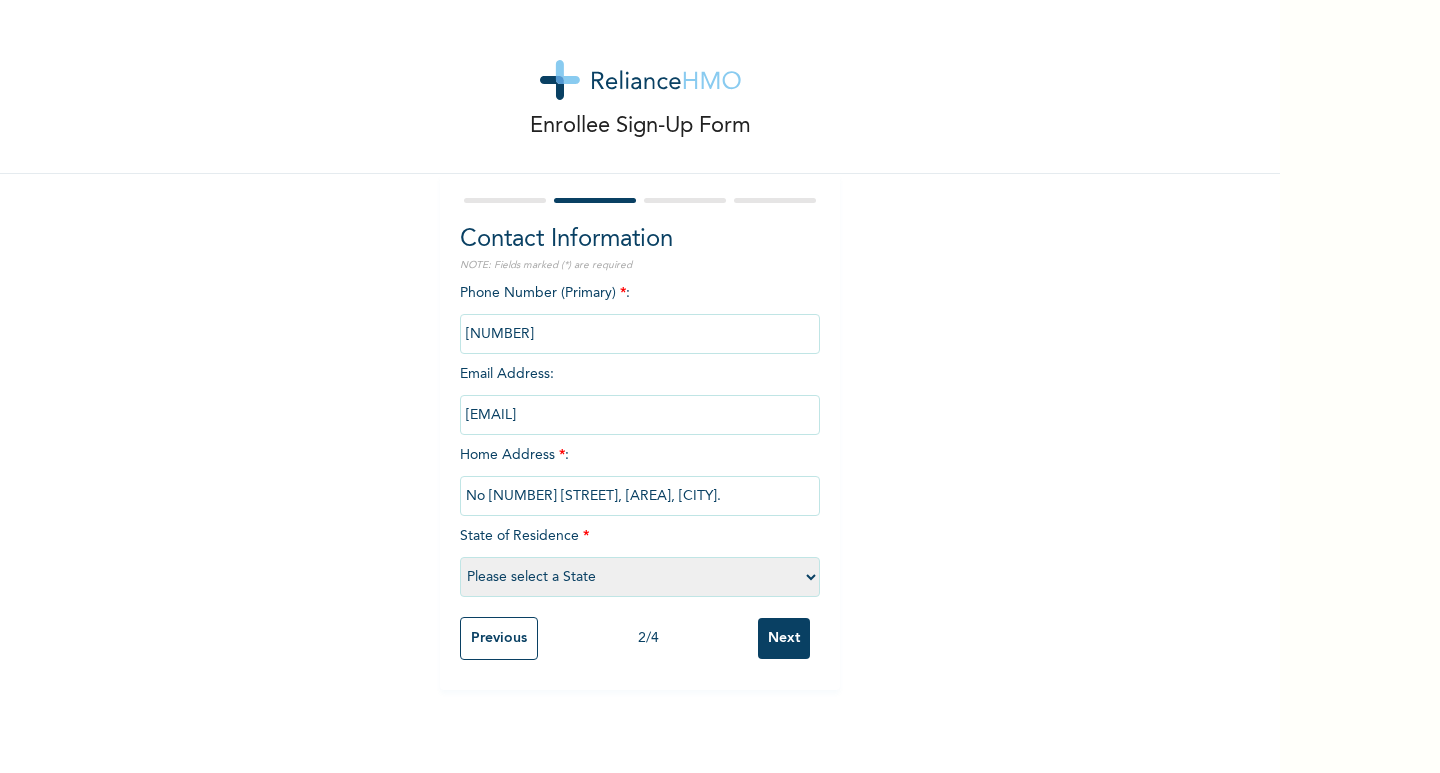 click on "Please select a State Abia Abuja (FCT) Adamawa Akwa Ibom Anambra Bauchi Bayelsa Benue Borno Cross River Delta Ebonyi Edo Ekiti Enugu Gombe Imo Jigawa Kaduna Kano Katsina Kebbi Kogi Kwara Lagos Nasarawa Niger Ogun Ondo Osun Oyo Plateau Rivers Sokoto Taraba Yobe Zamfara" at bounding box center [640, 577] 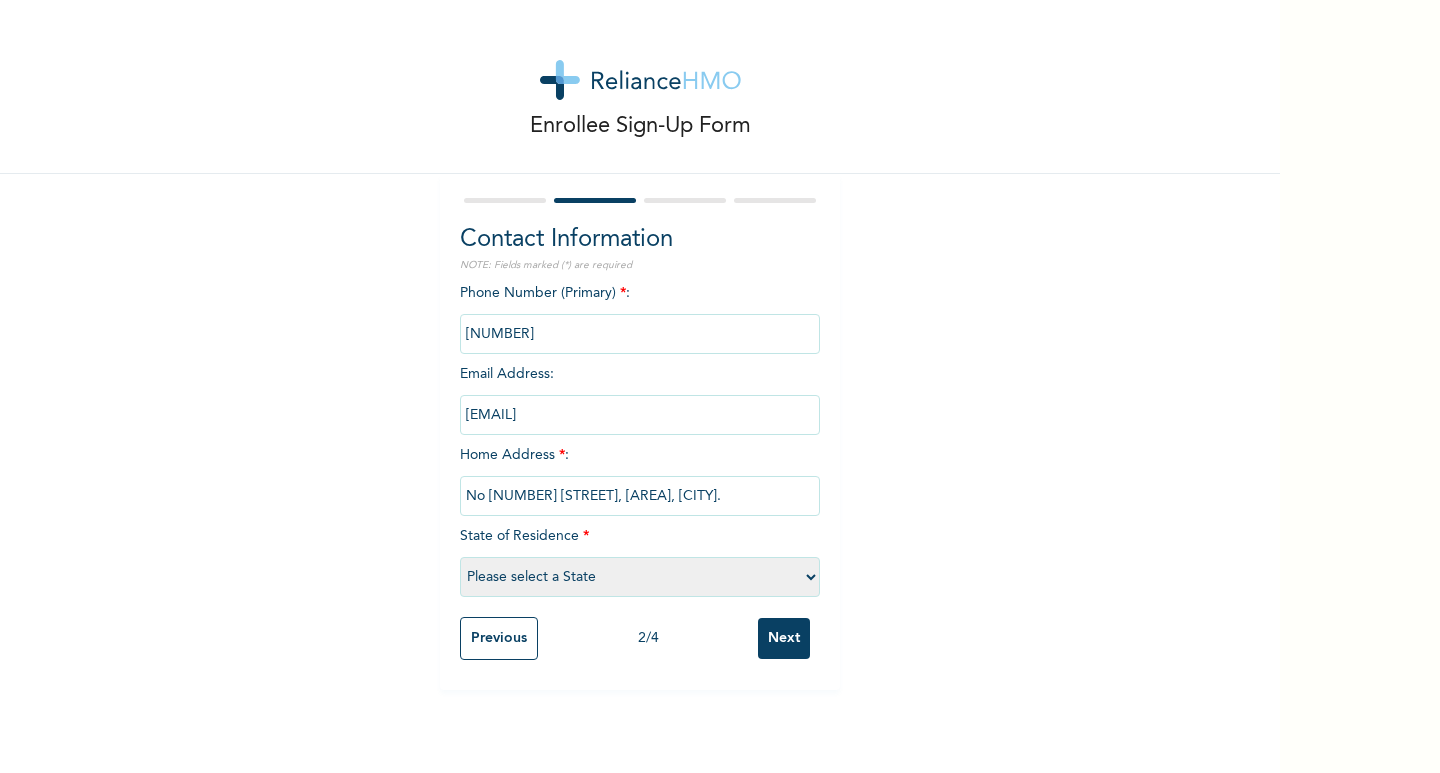select on "25" 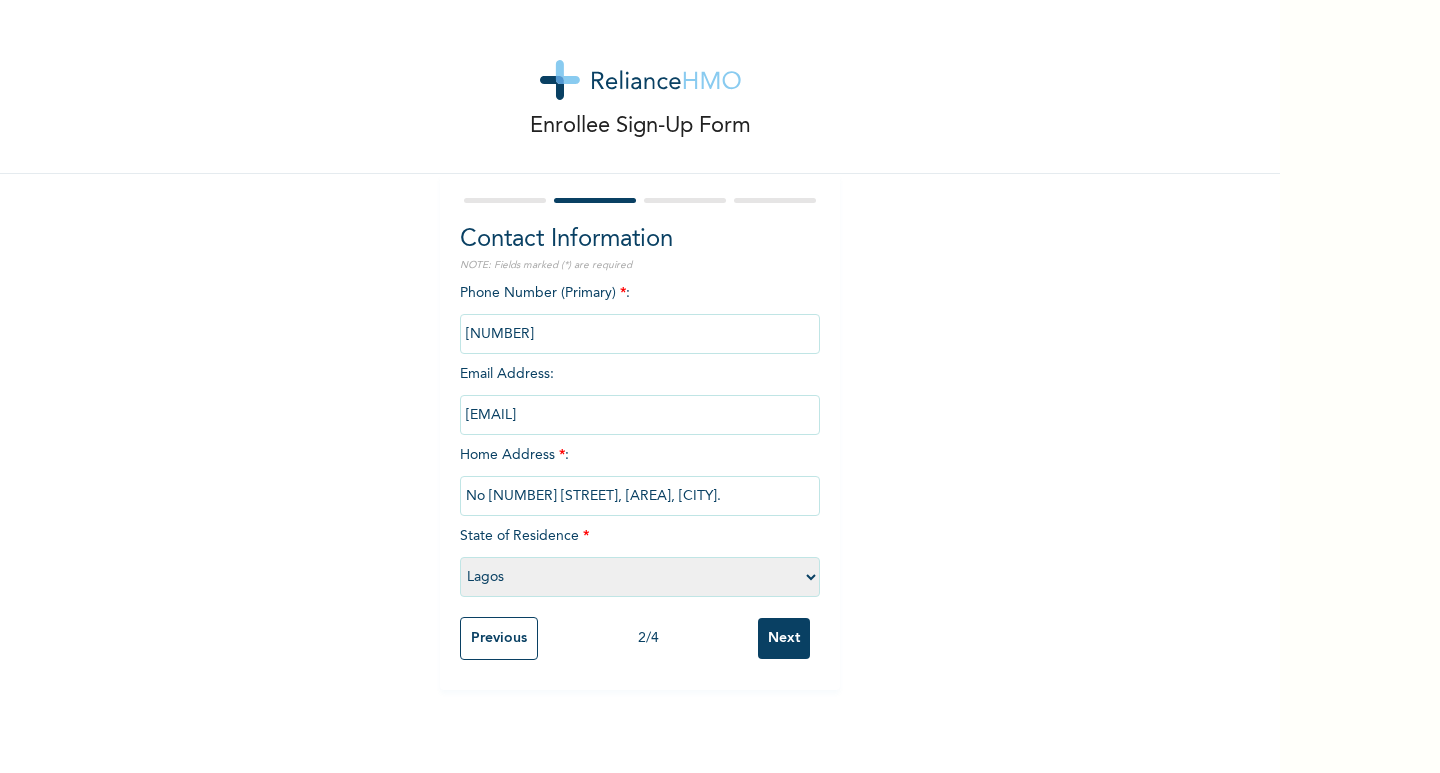 click on "Please select a State Abia Abuja (FCT) Adamawa Akwa Ibom Anambra Bauchi Bayelsa Benue Borno Cross River Delta Ebonyi Edo Ekiti Enugu Gombe Imo Jigawa Kaduna Kano Katsina Kebbi Kogi Kwara Lagos Nasarawa Niger Ogun Ondo Osun Oyo Plateau Rivers Sokoto Taraba Yobe Zamfara" at bounding box center (640, 577) 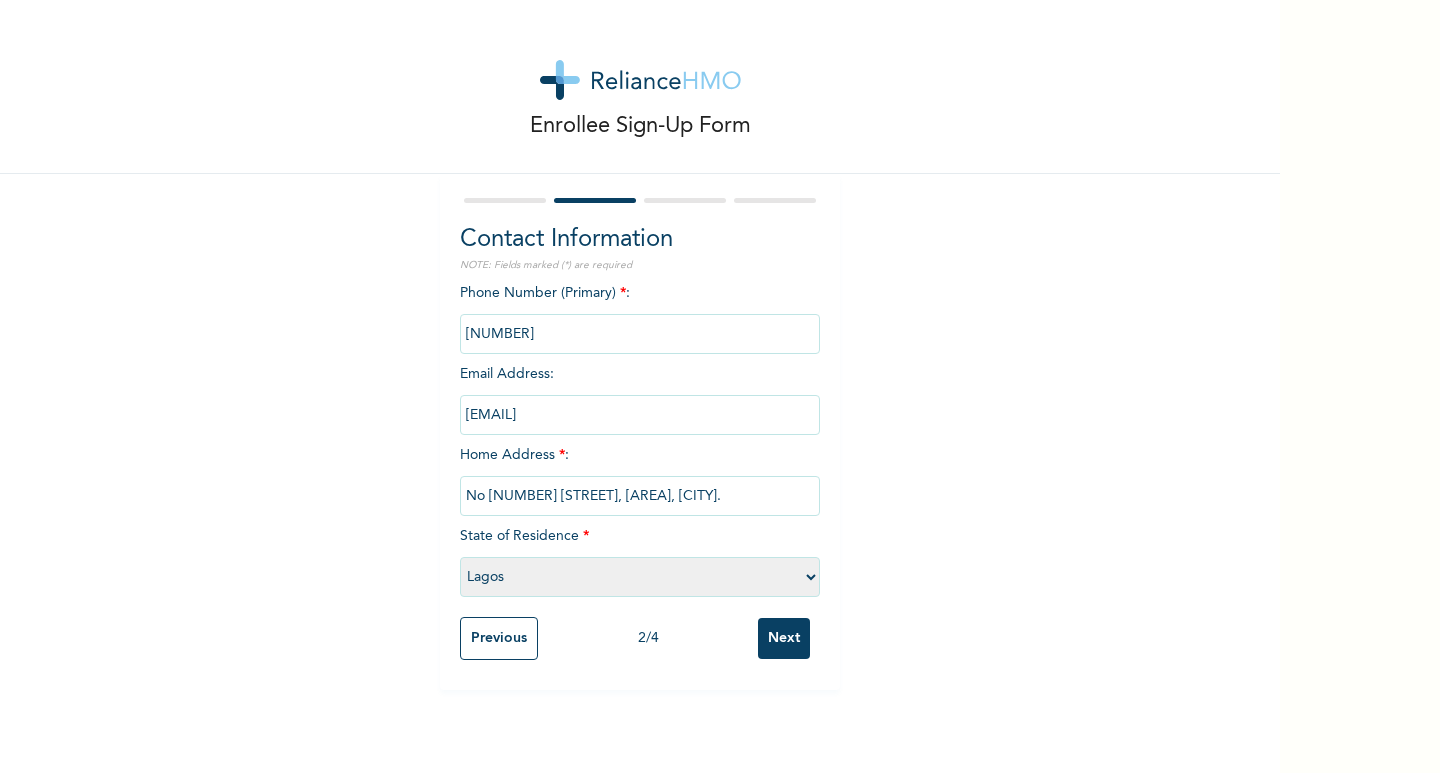 click on "No [NUMBER] [STREET], [AREA], [CITY]." at bounding box center [640, 496] 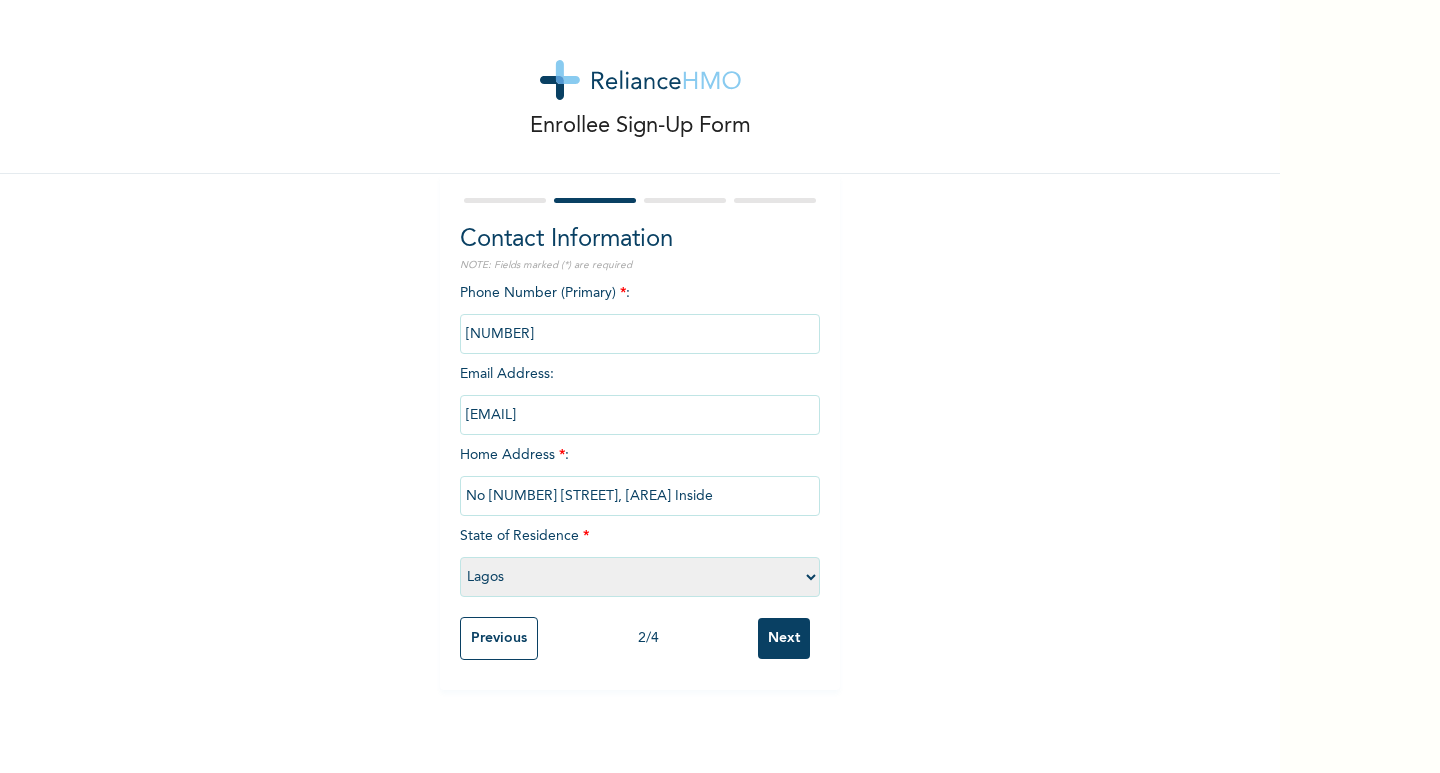 type on "No [NUMBER] [STREET], [AREA] Inside" 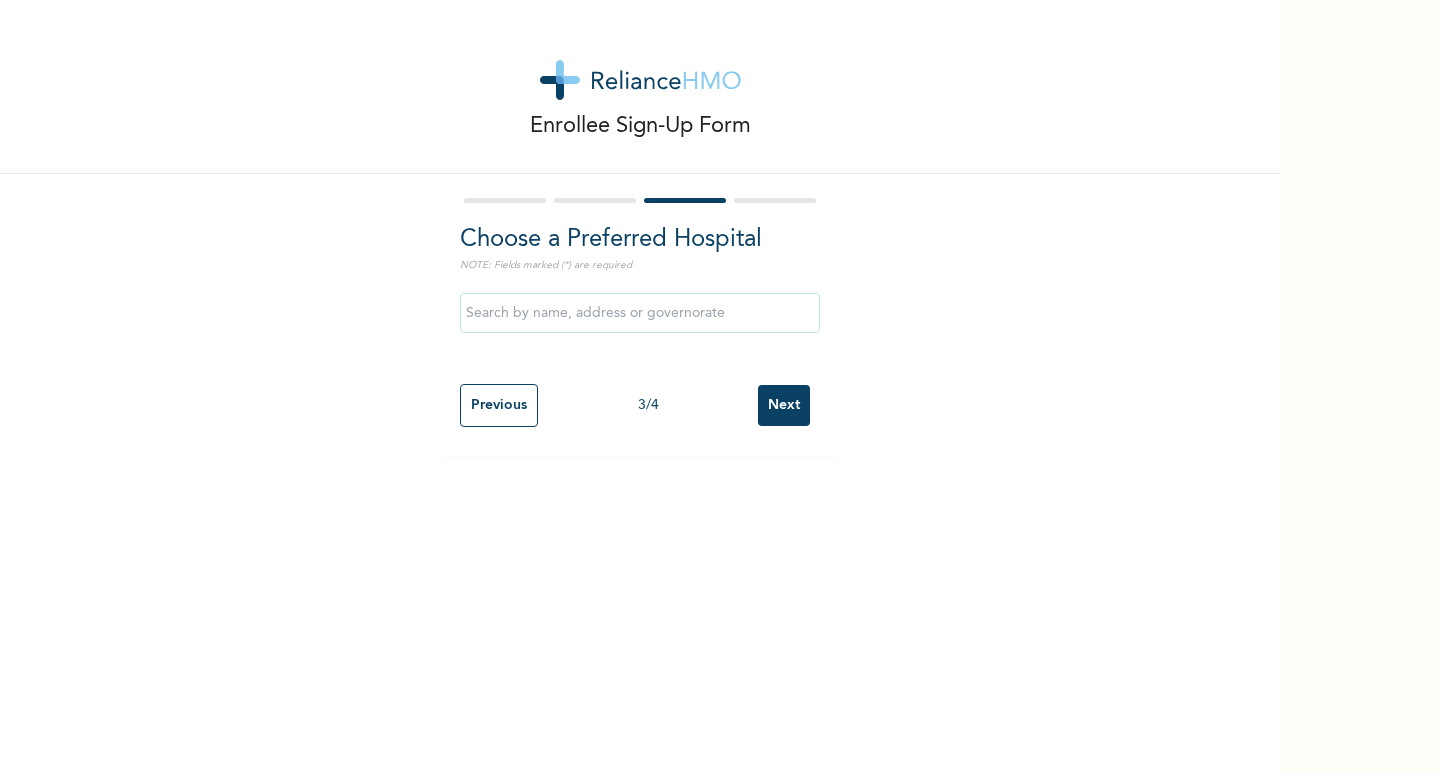 click at bounding box center (640, 313) 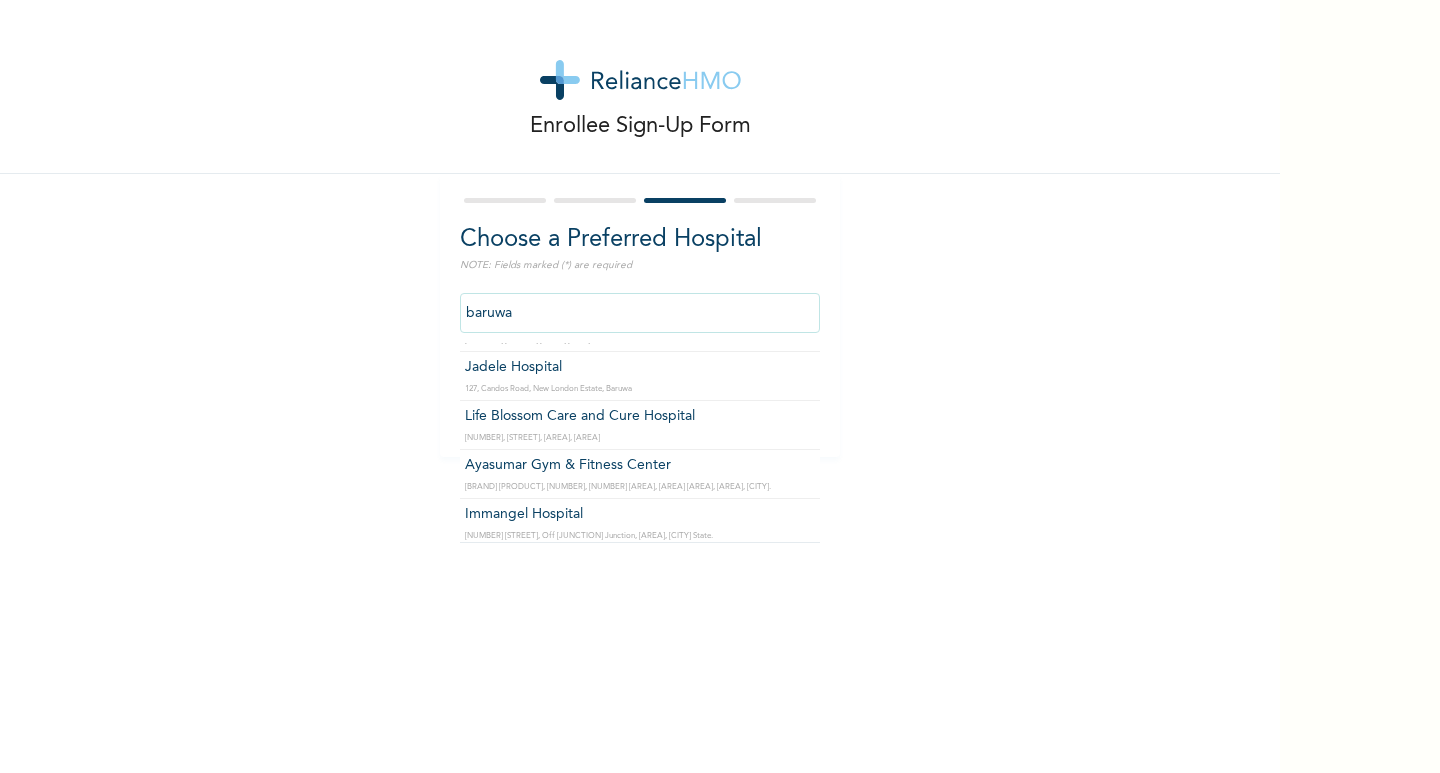 scroll, scrollTop: 46, scrollLeft: 0, axis: vertical 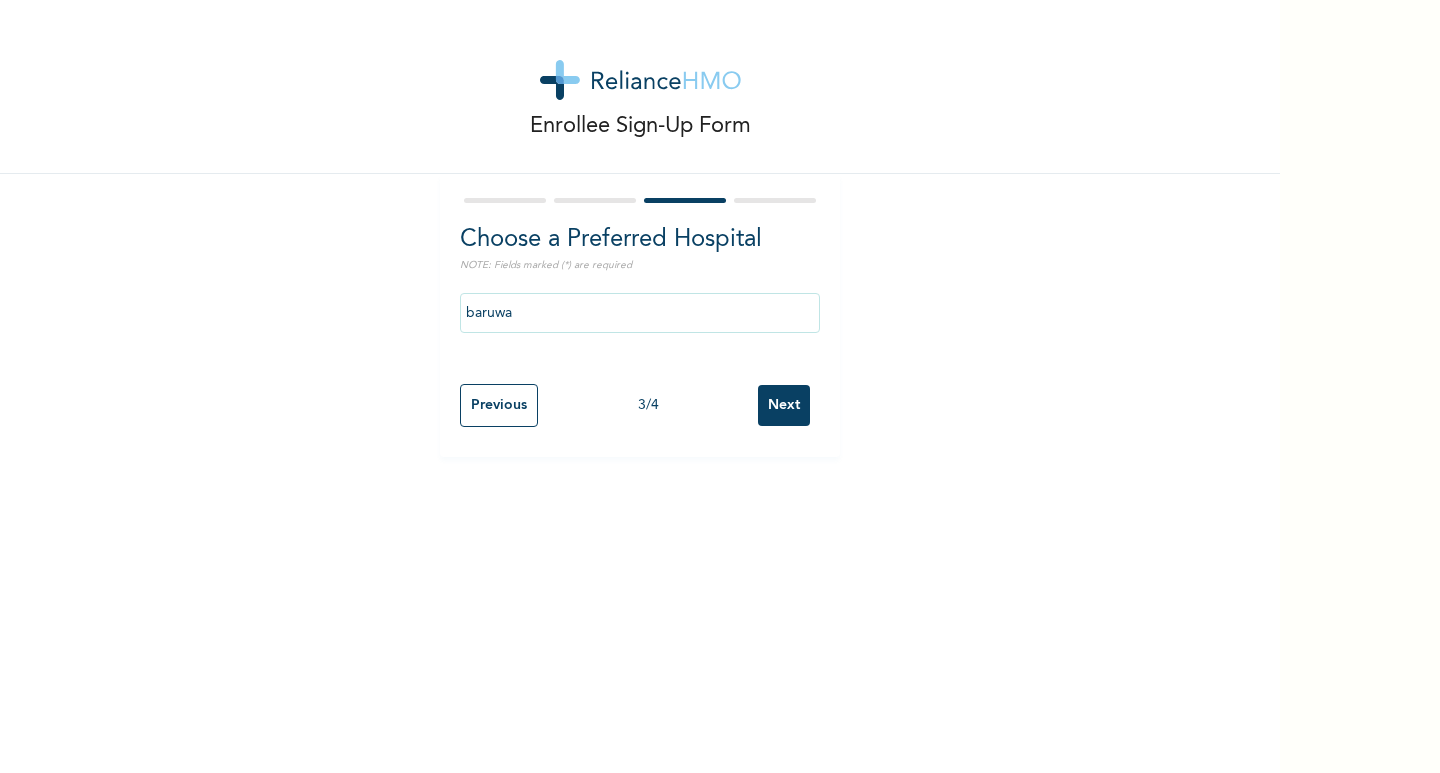 drag, startPoint x: 813, startPoint y: 508, endPoint x: 807, endPoint y: 521, distance: 14.3178215 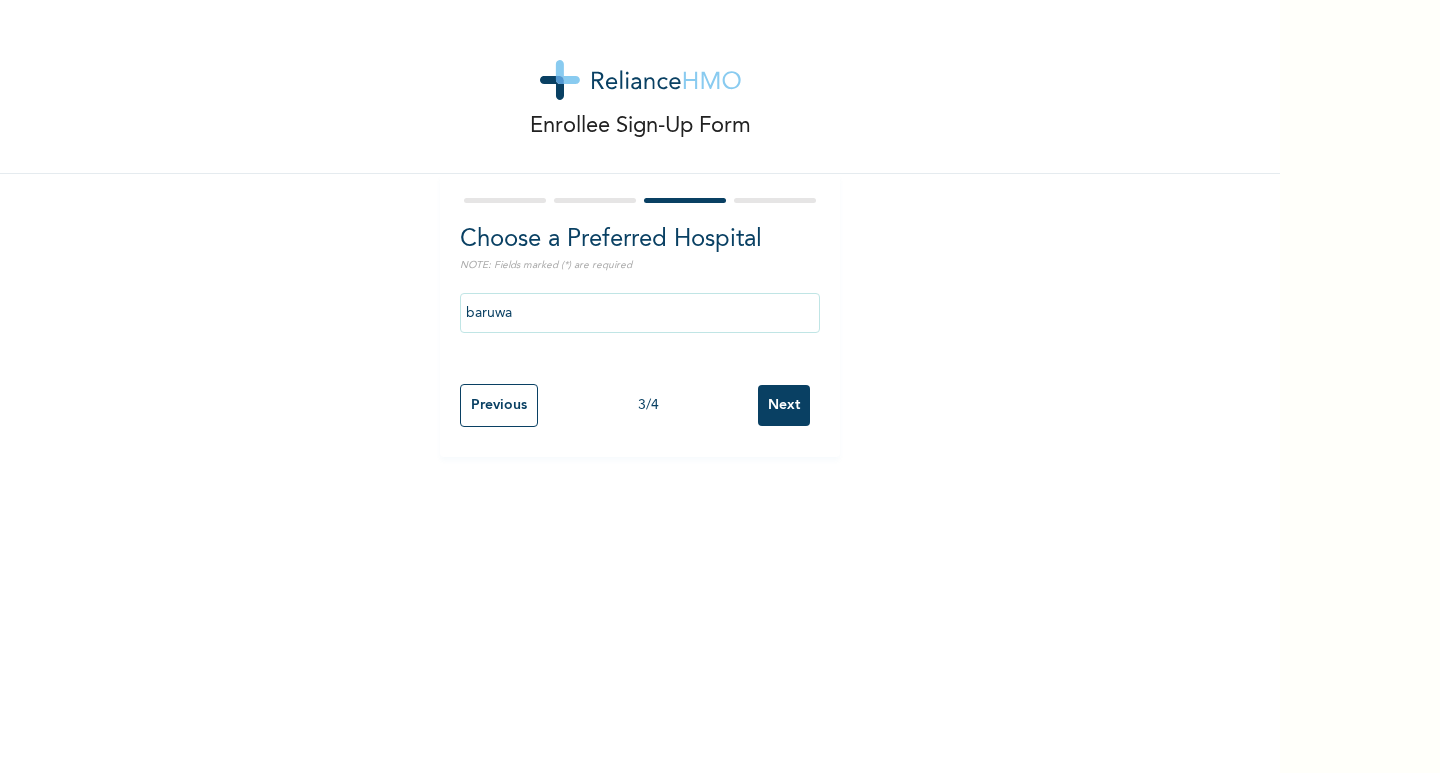 click on "baruwa" at bounding box center [640, 313] 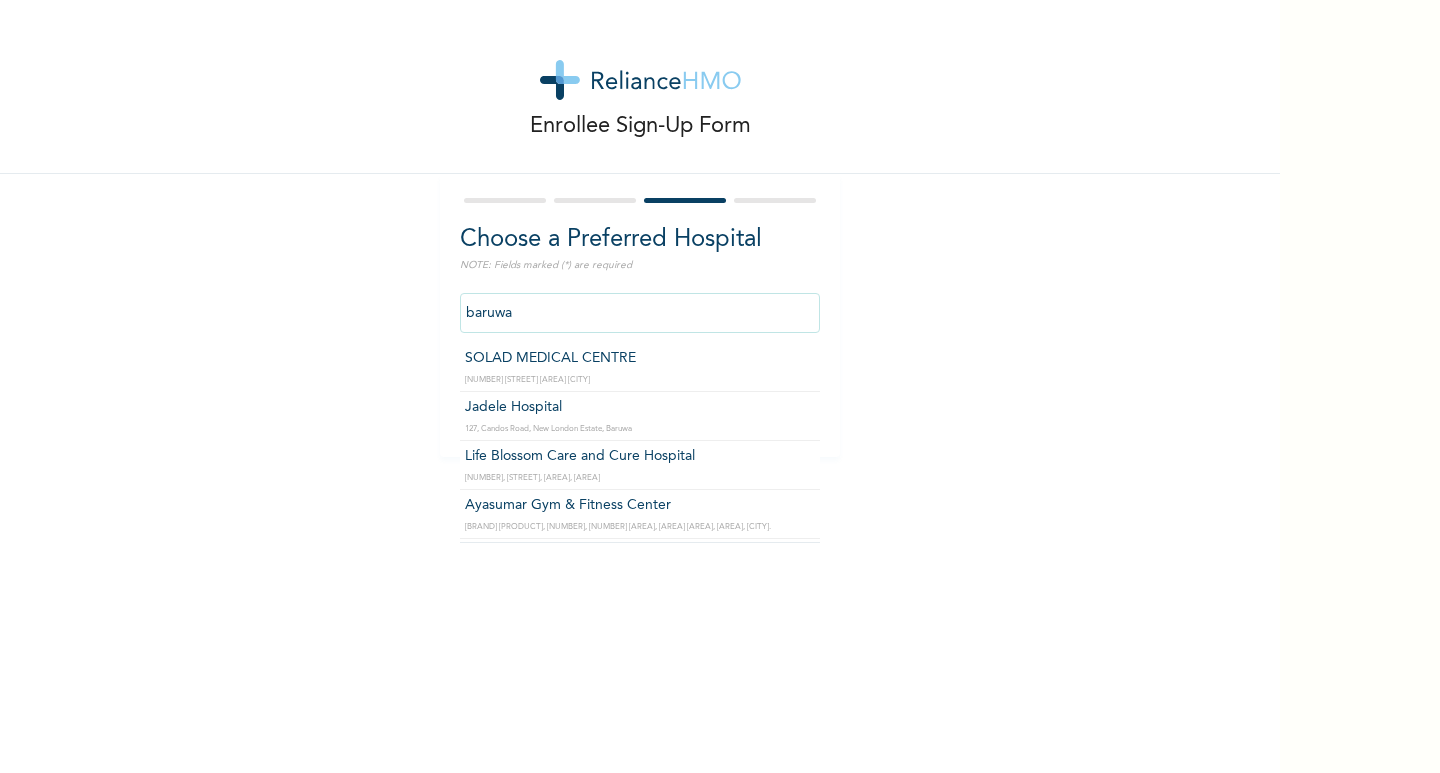 type on "Jadele Hospital" 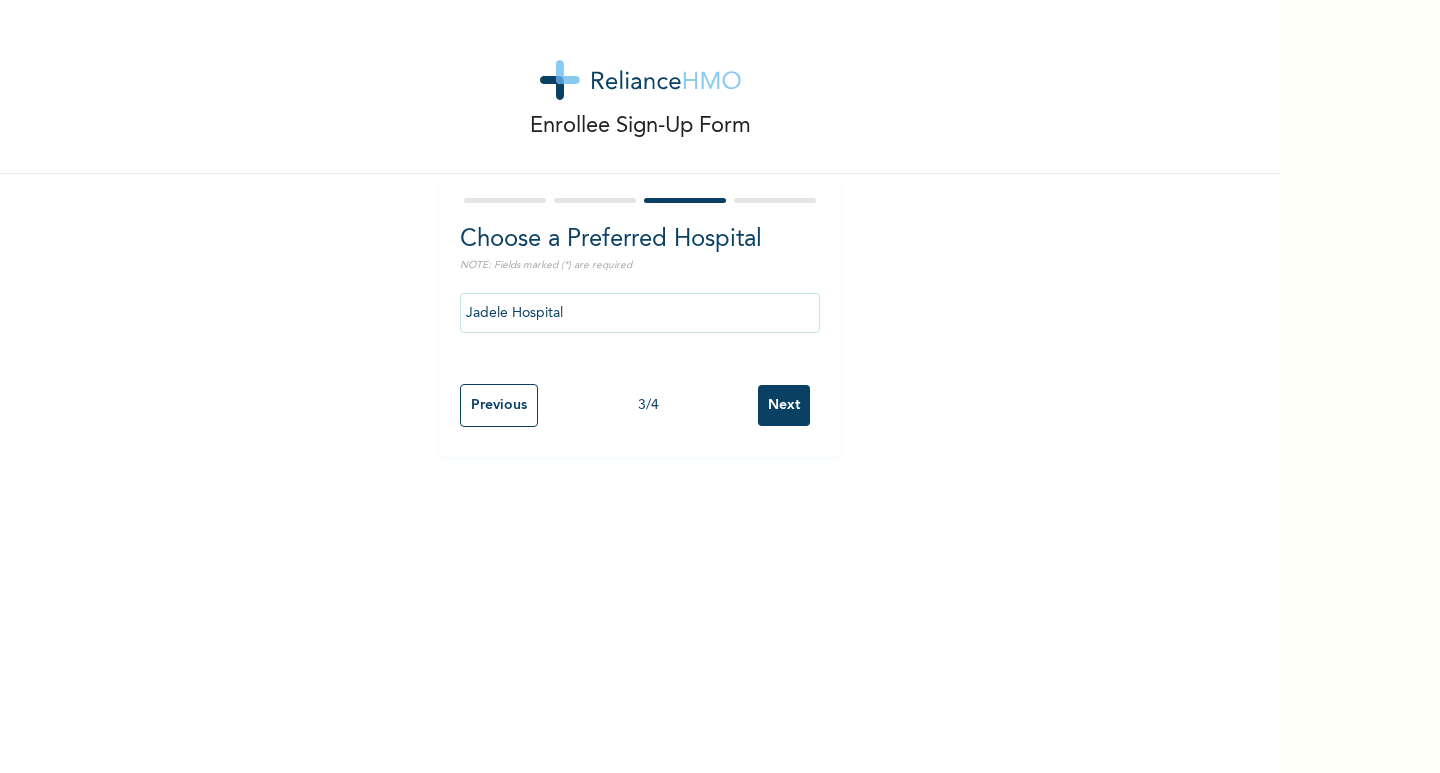 click on "Next" at bounding box center [784, 405] 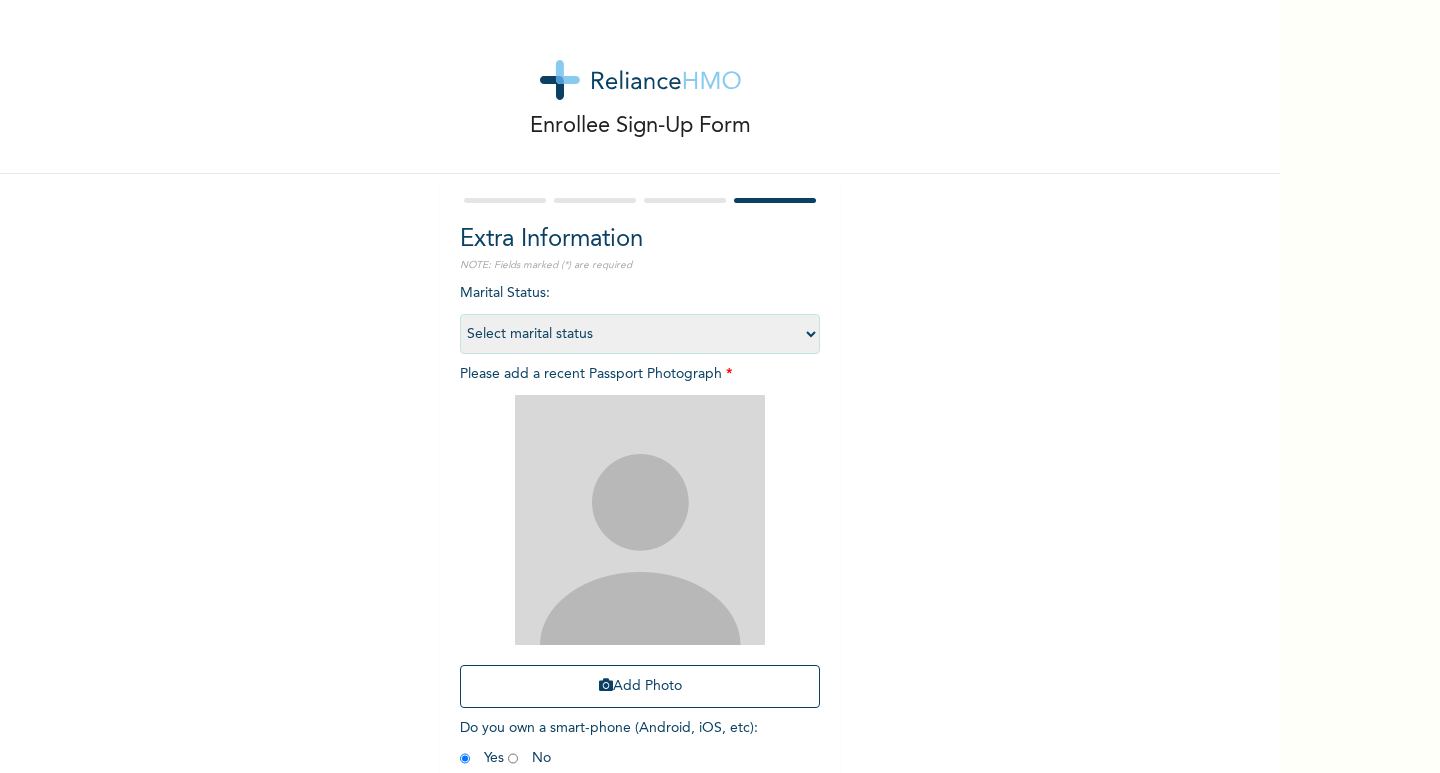 click on "Select marital status Single Married Divorced Widow/Widower" at bounding box center [640, 334] 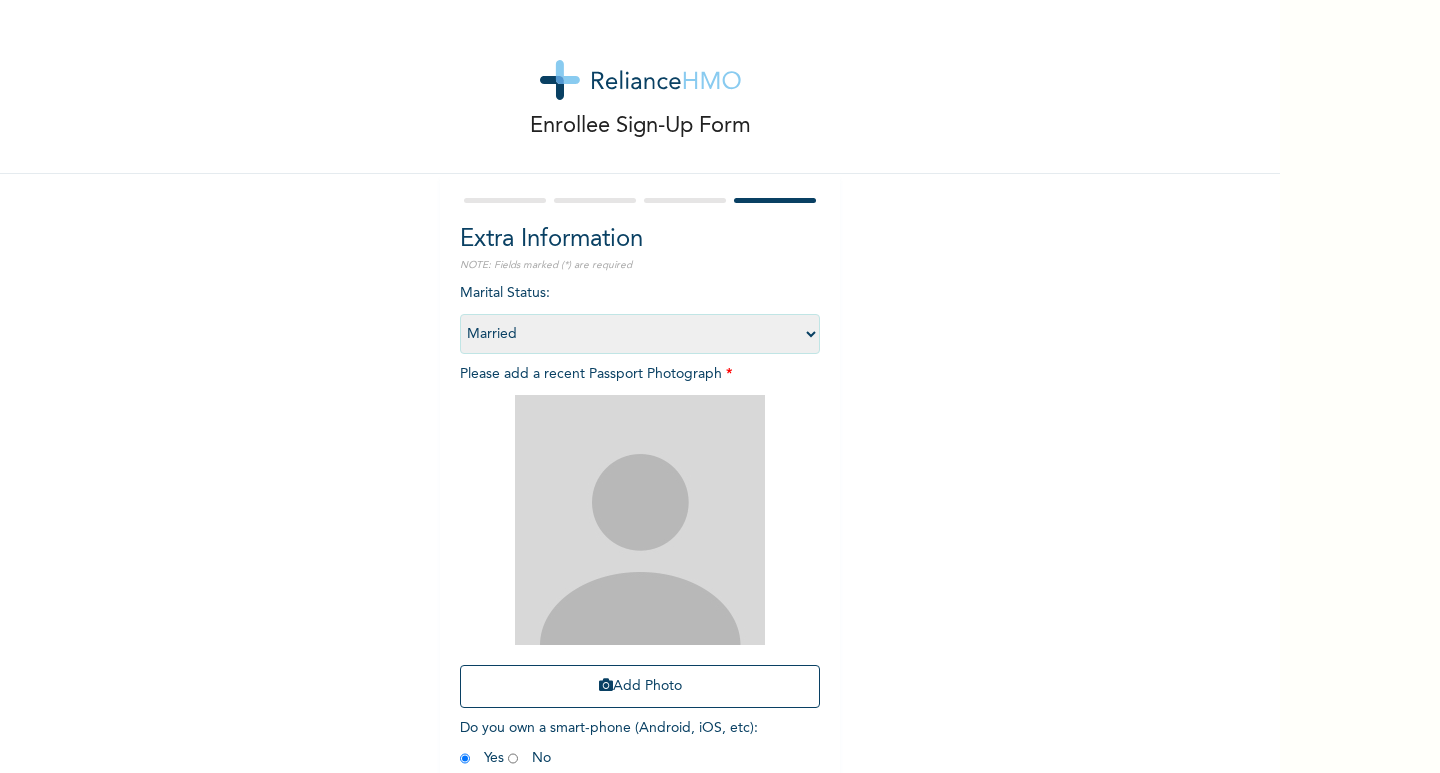 click on "Select marital status Single Married Divorced Widow/Widower" at bounding box center [640, 334] 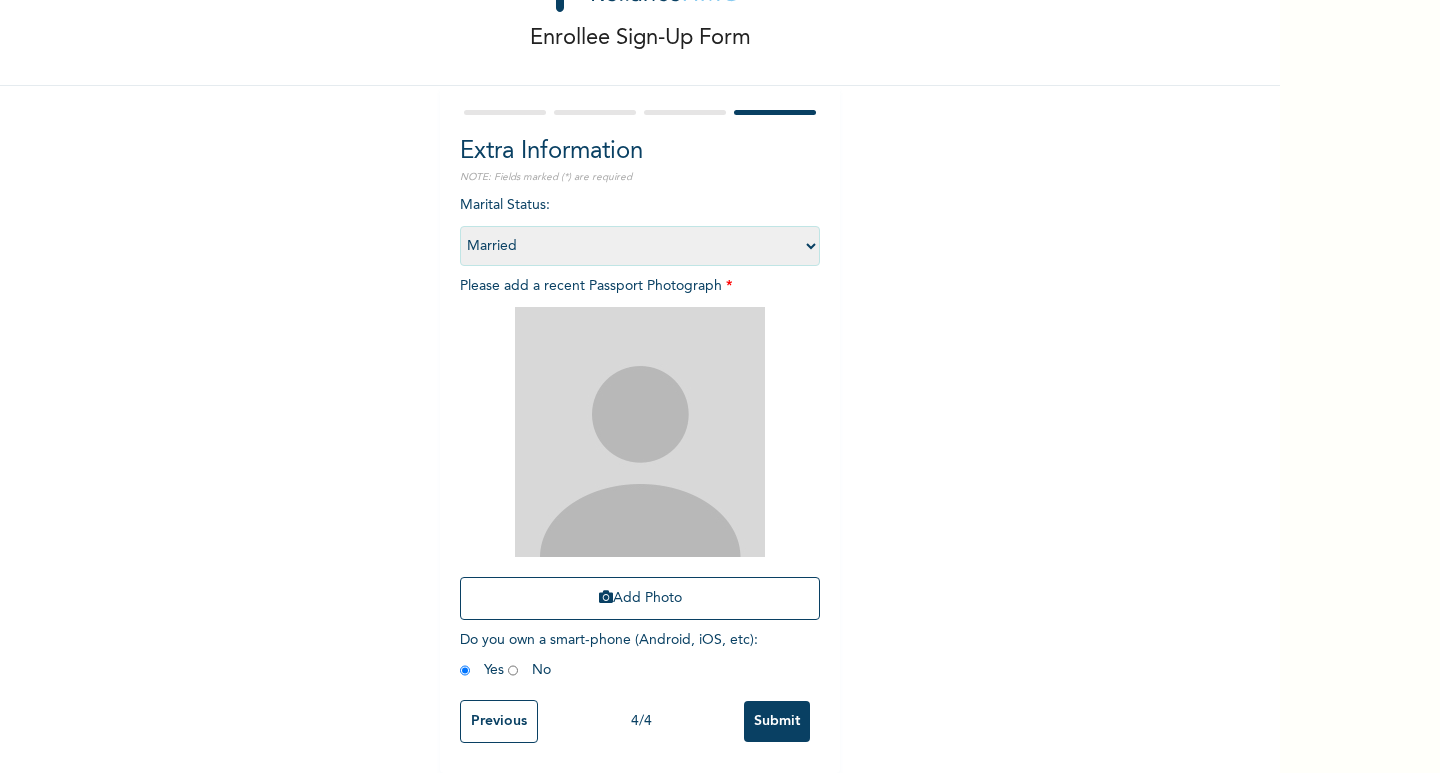 click on "Previous" at bounding box center [499, 721] 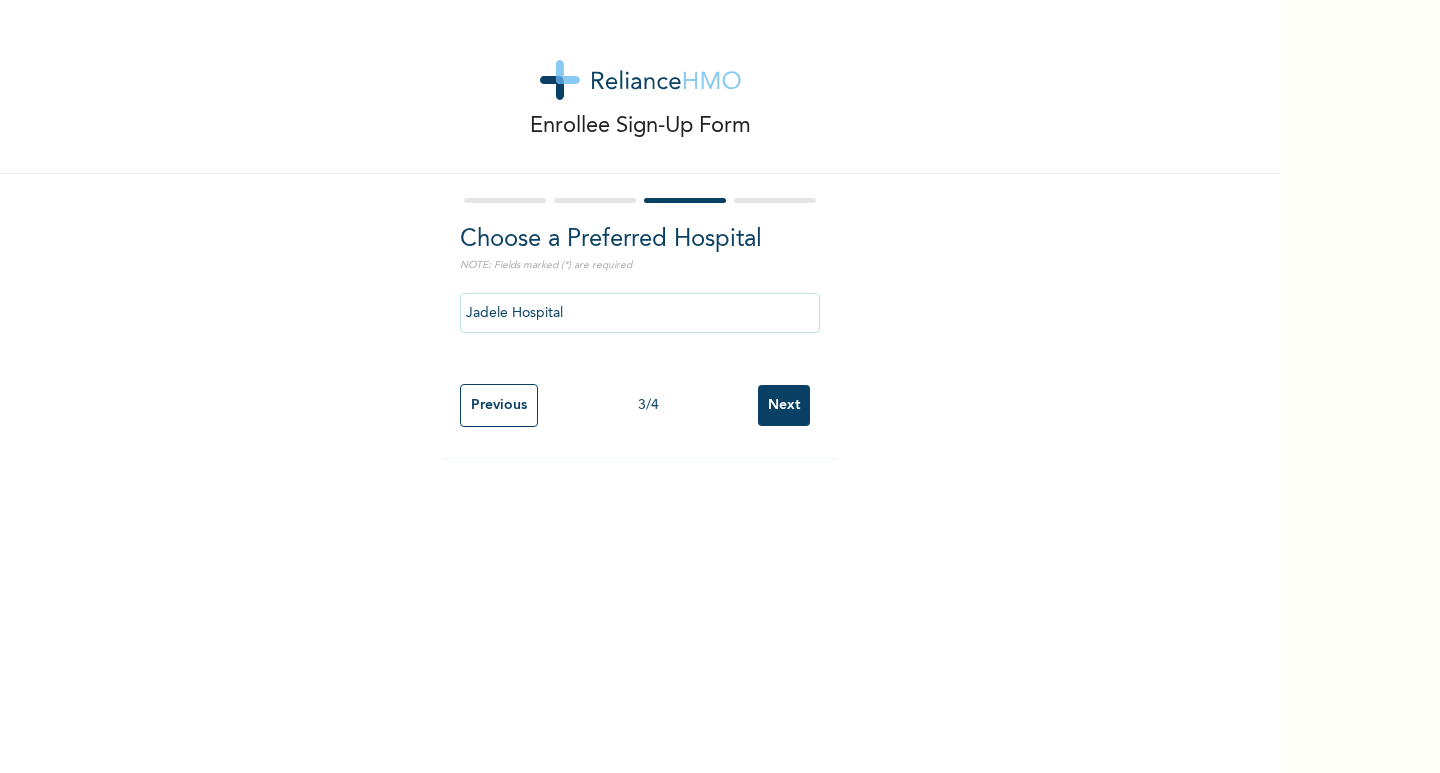 scroll, scrollTop: 0, scrollLeft: 0, axis: both 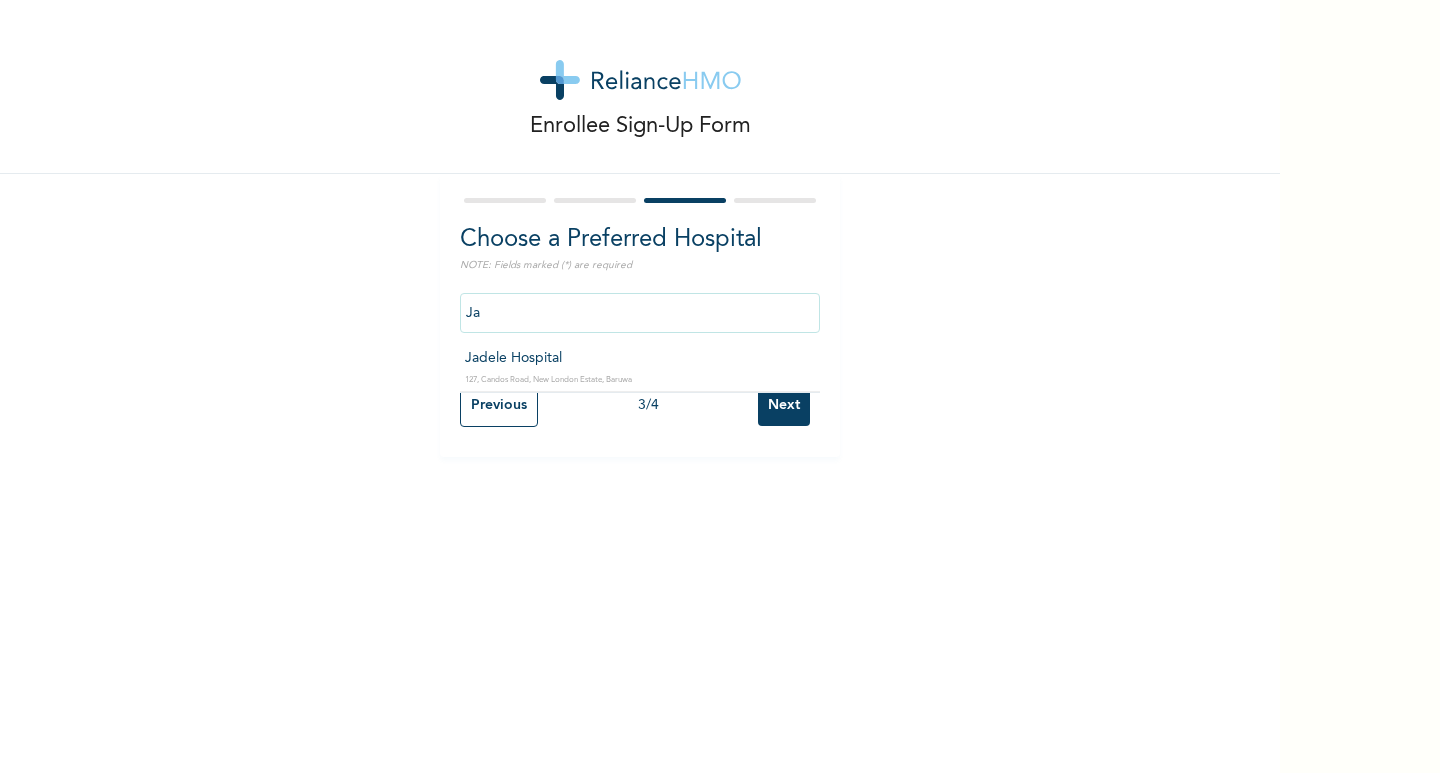 type on "J" 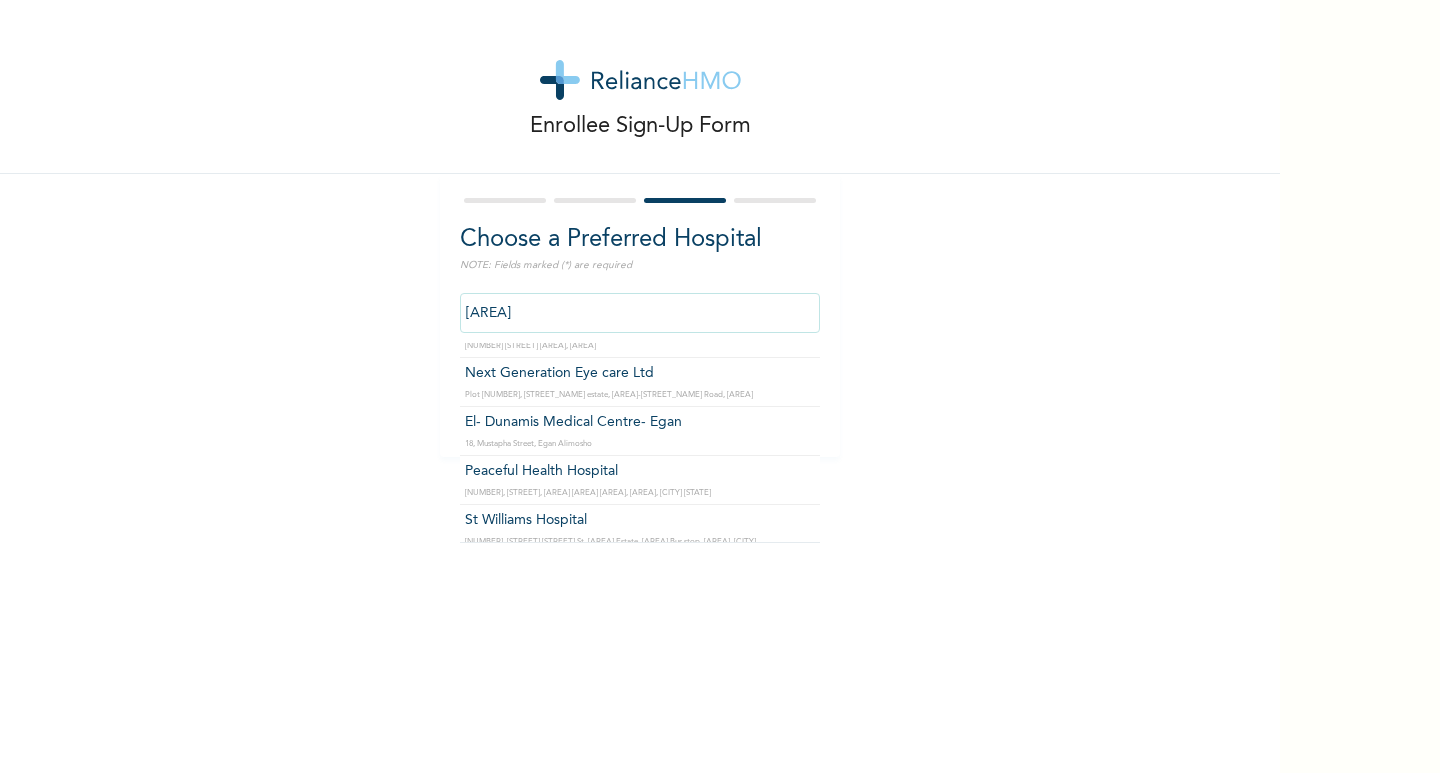 scroll, scrollTop: 200, scrollLeft: 0, axis: vertical 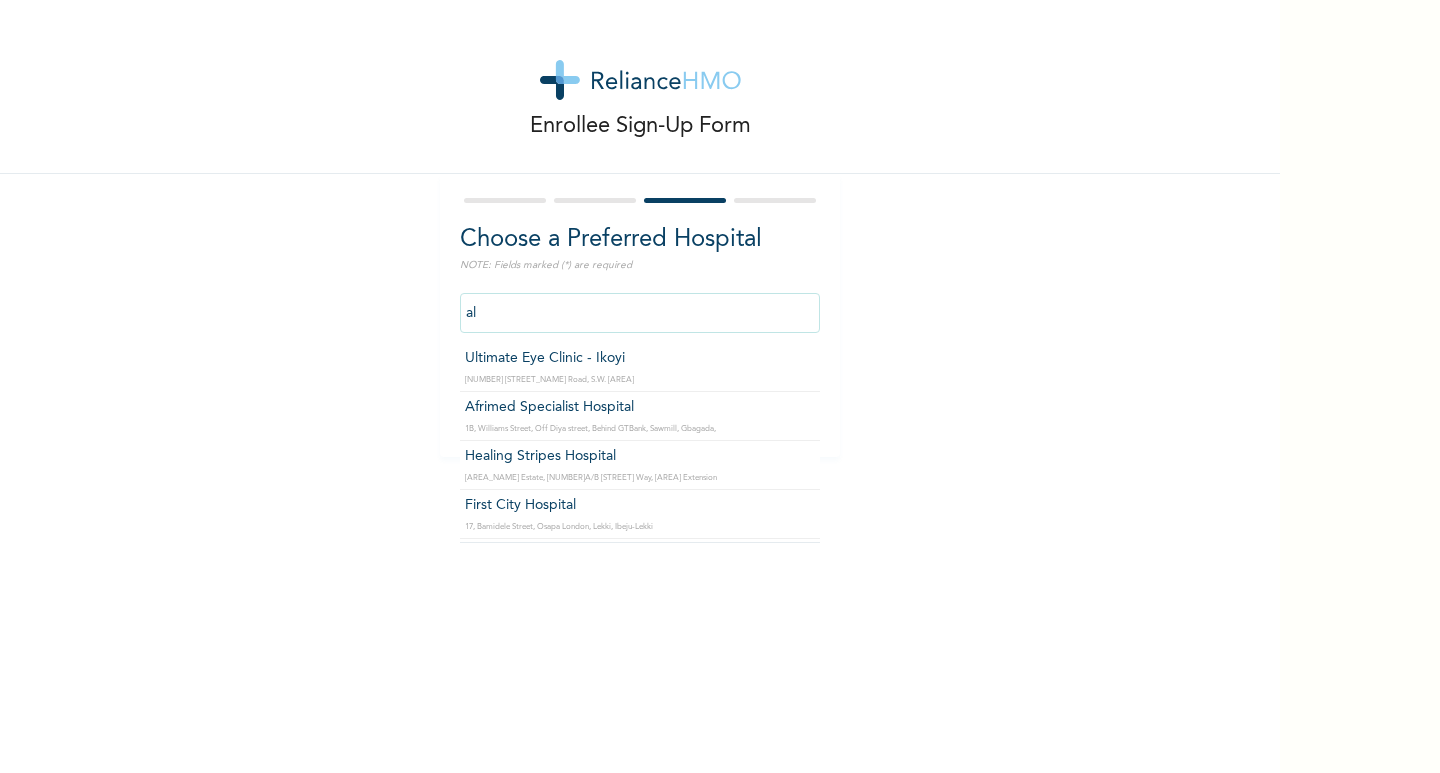 type on "a" 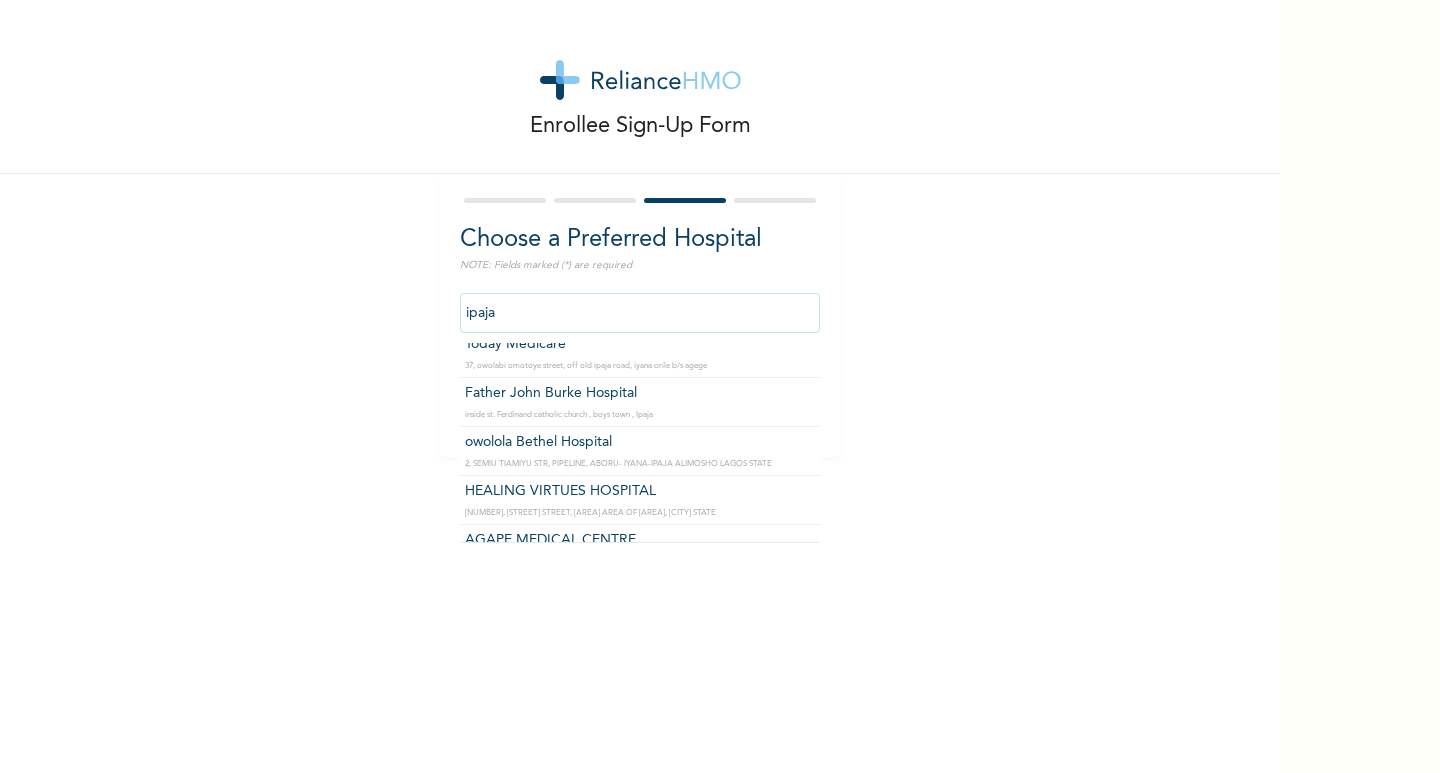 scroll, scrollTop: 360, scrollLeft: 0, axis: vertical 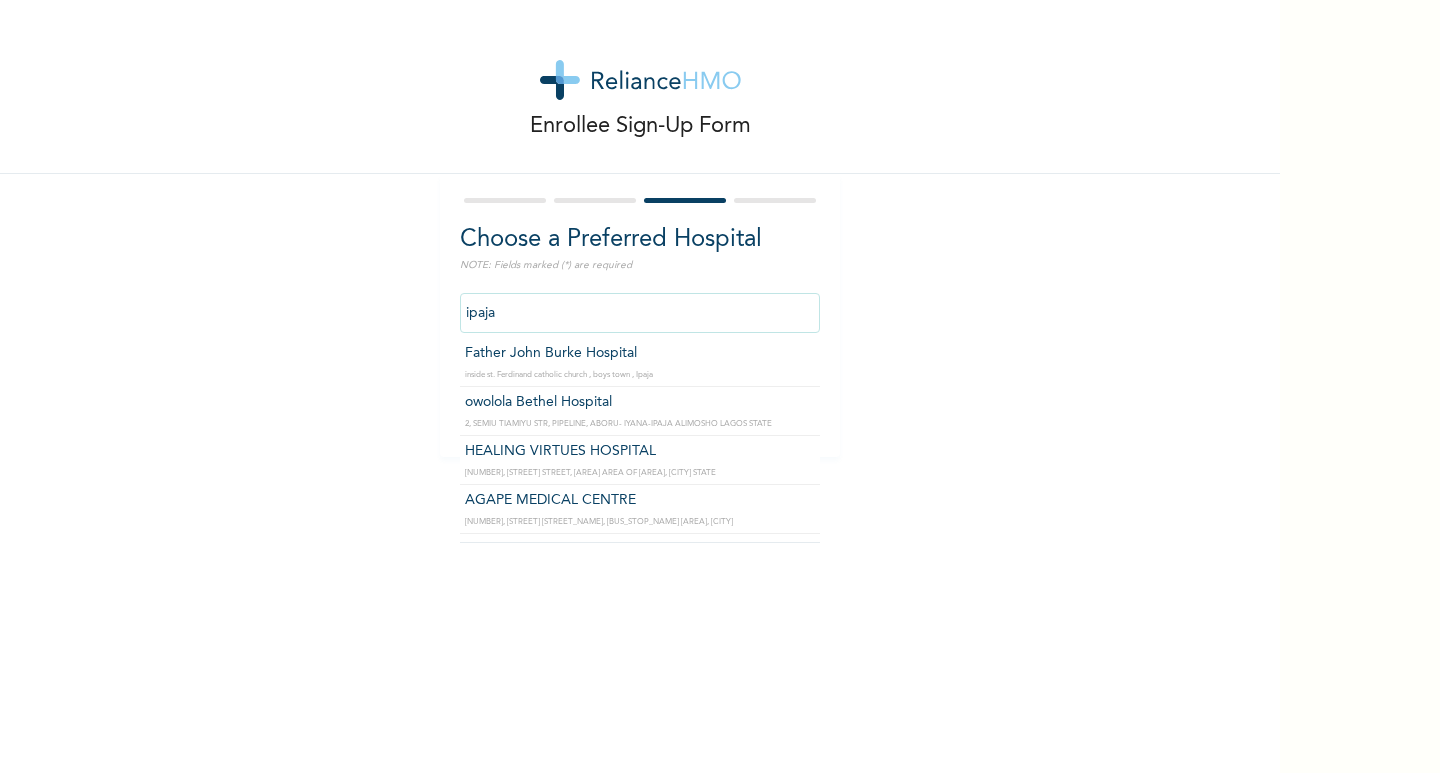 type on "Father John Burke Hospital" 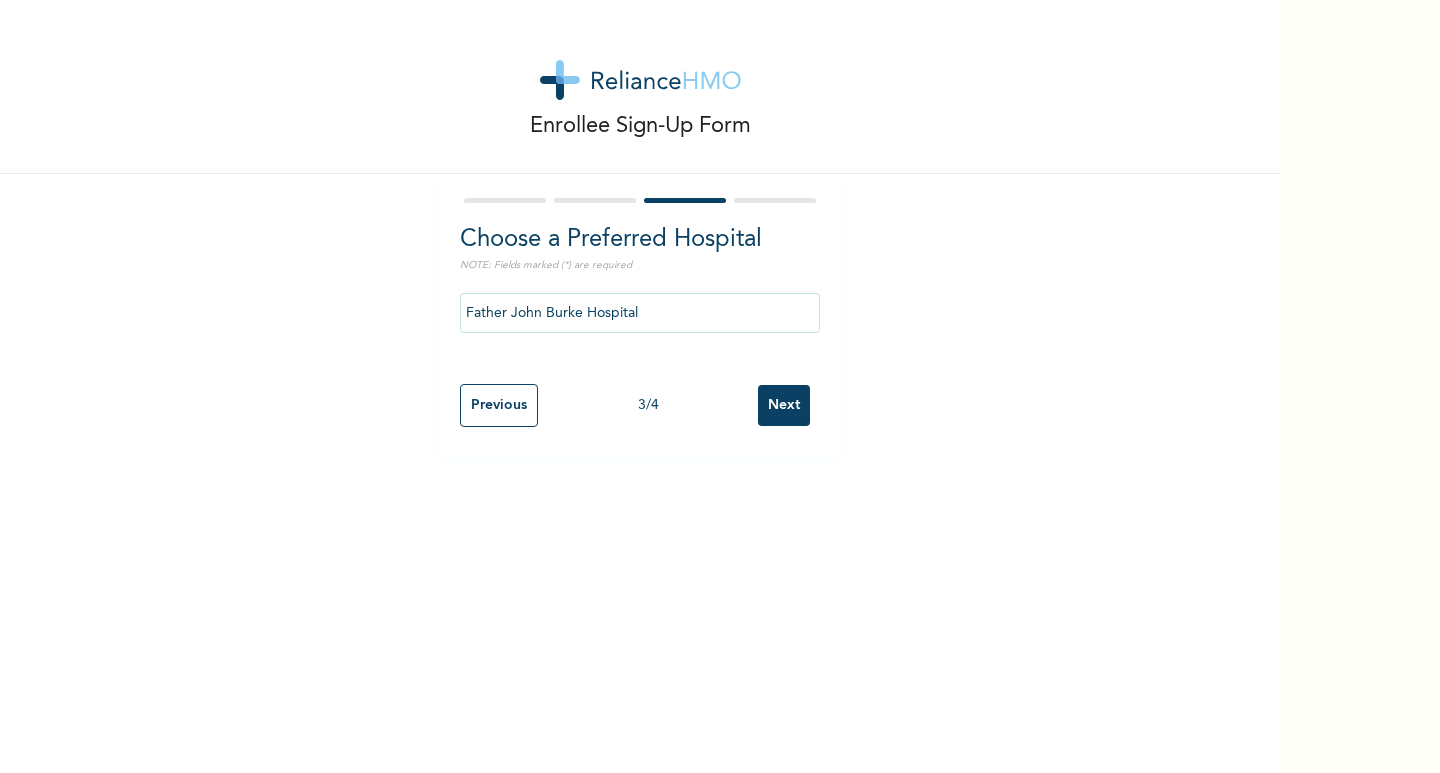 click on "Next" at bounding box center [784, 405] 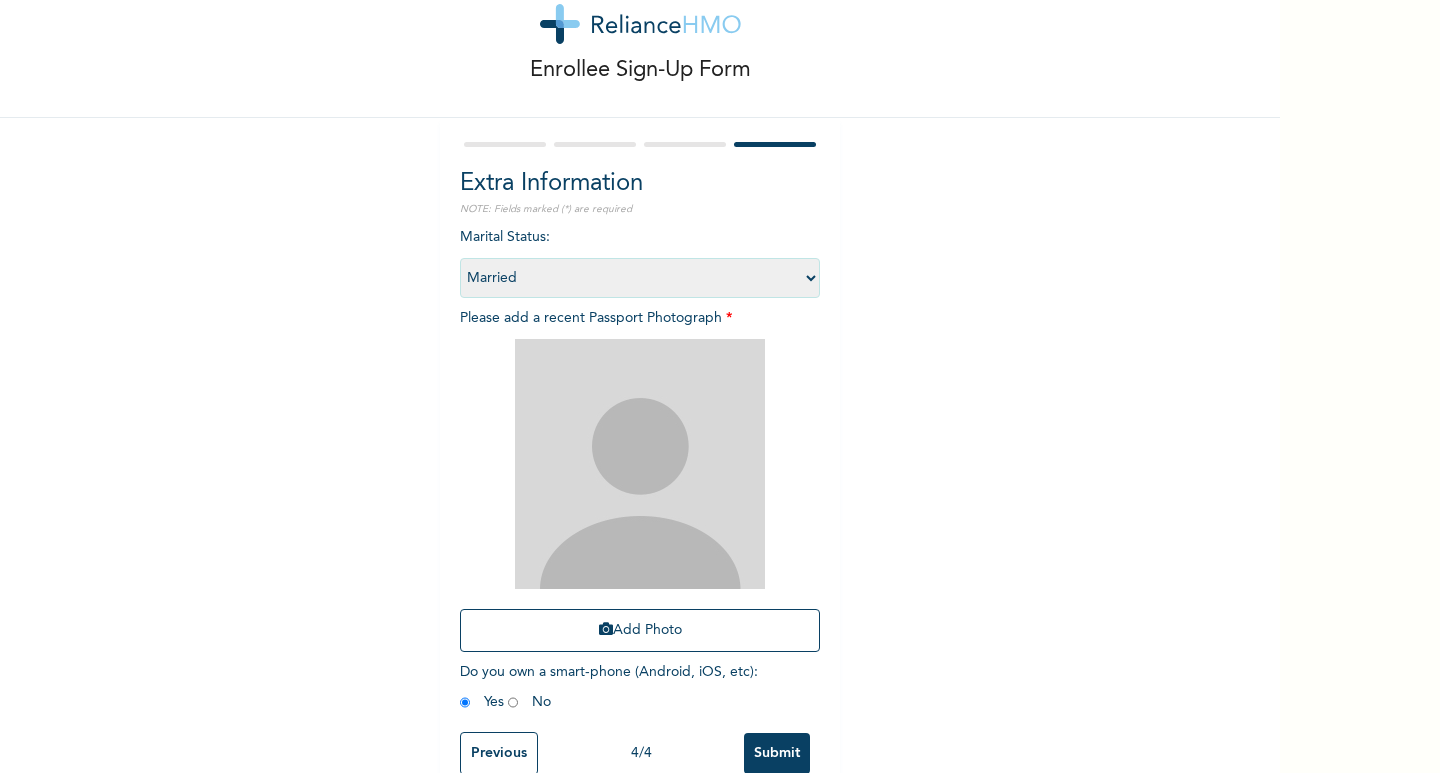 scroll, scrollTop: 100, scrollLeft: 0, axis: vertical 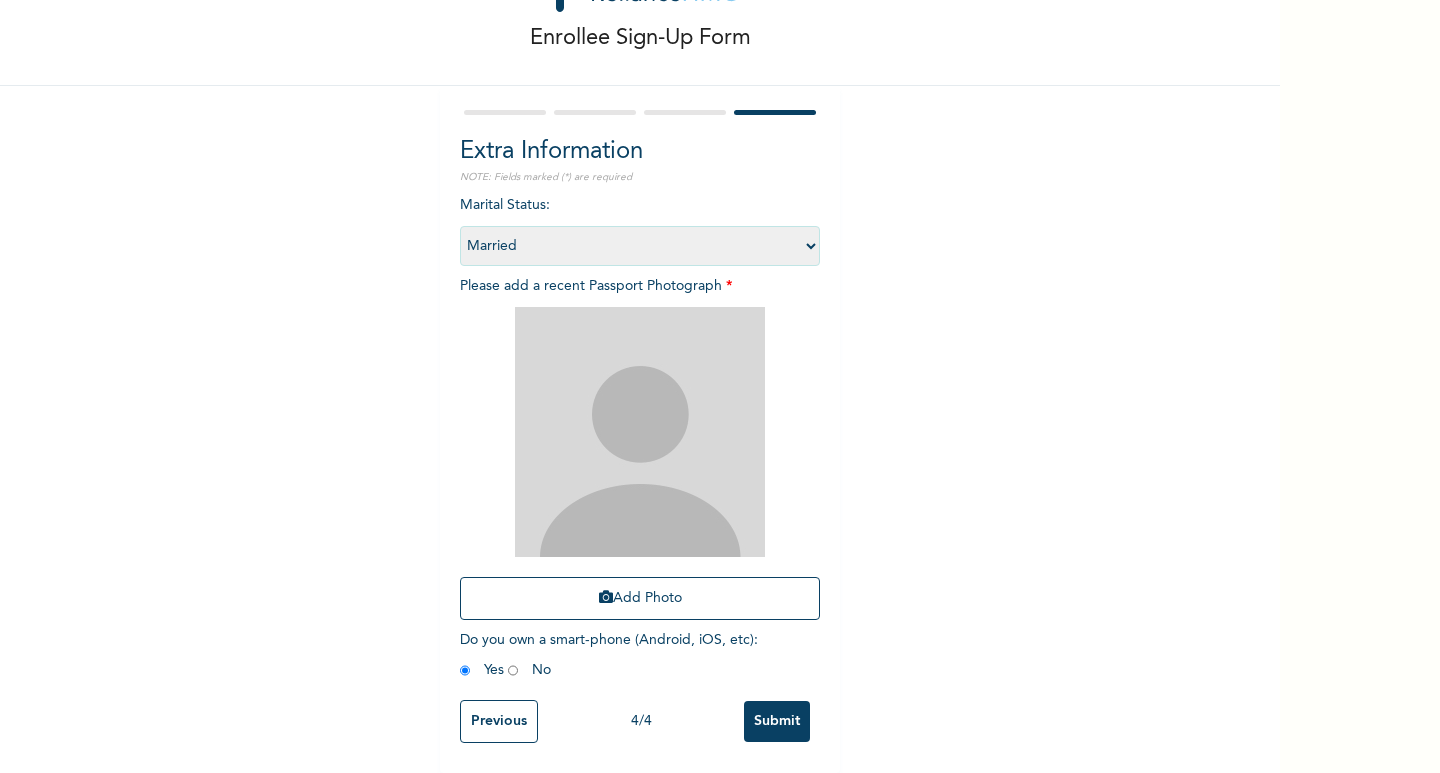 click on "Enrollee Sign-Up Form Extra Information NOTE: Fields marked (*) are required Marital Status : Select marital status Single Married Divorced Widow/Widower Please add a recent Passport Photograph   *  Add Photo Do you own a smart-phone (Android, iOS, etc) :      Yes        No Previous 4  / 4 Submit" at bounding box center (640, 342) 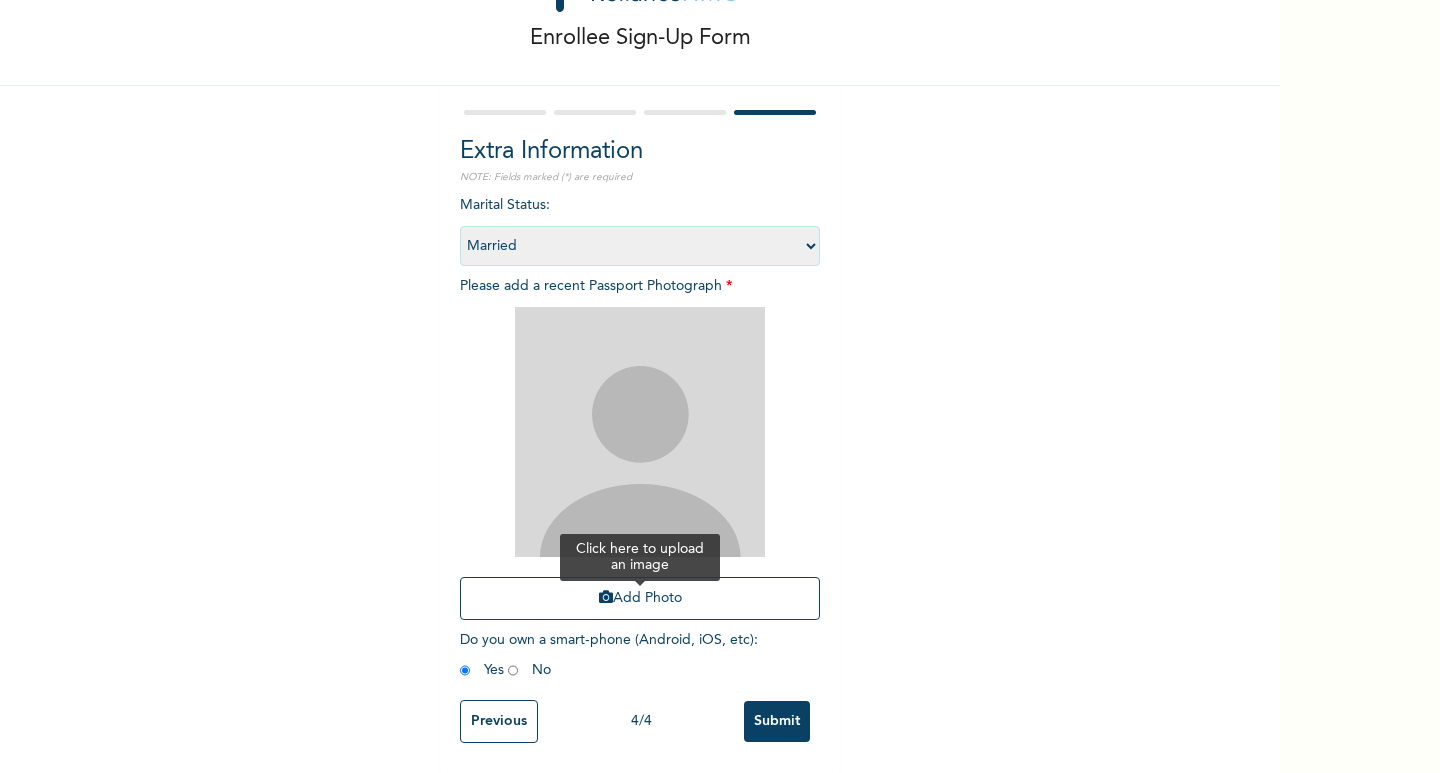 click on "Add Photo" at bounding box center [640, 598] 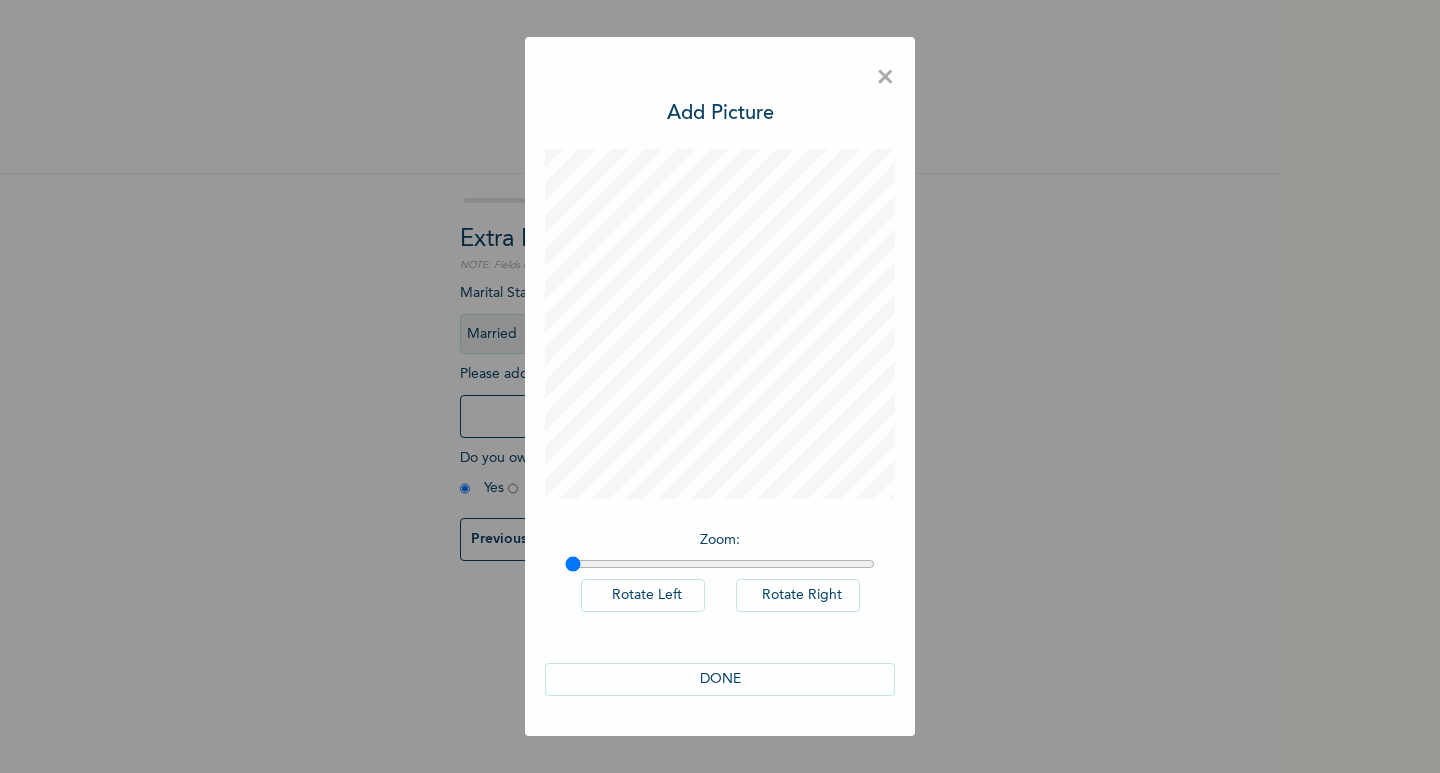 scroll, scrollTop: 0, scrollLeft: 0, axis: both 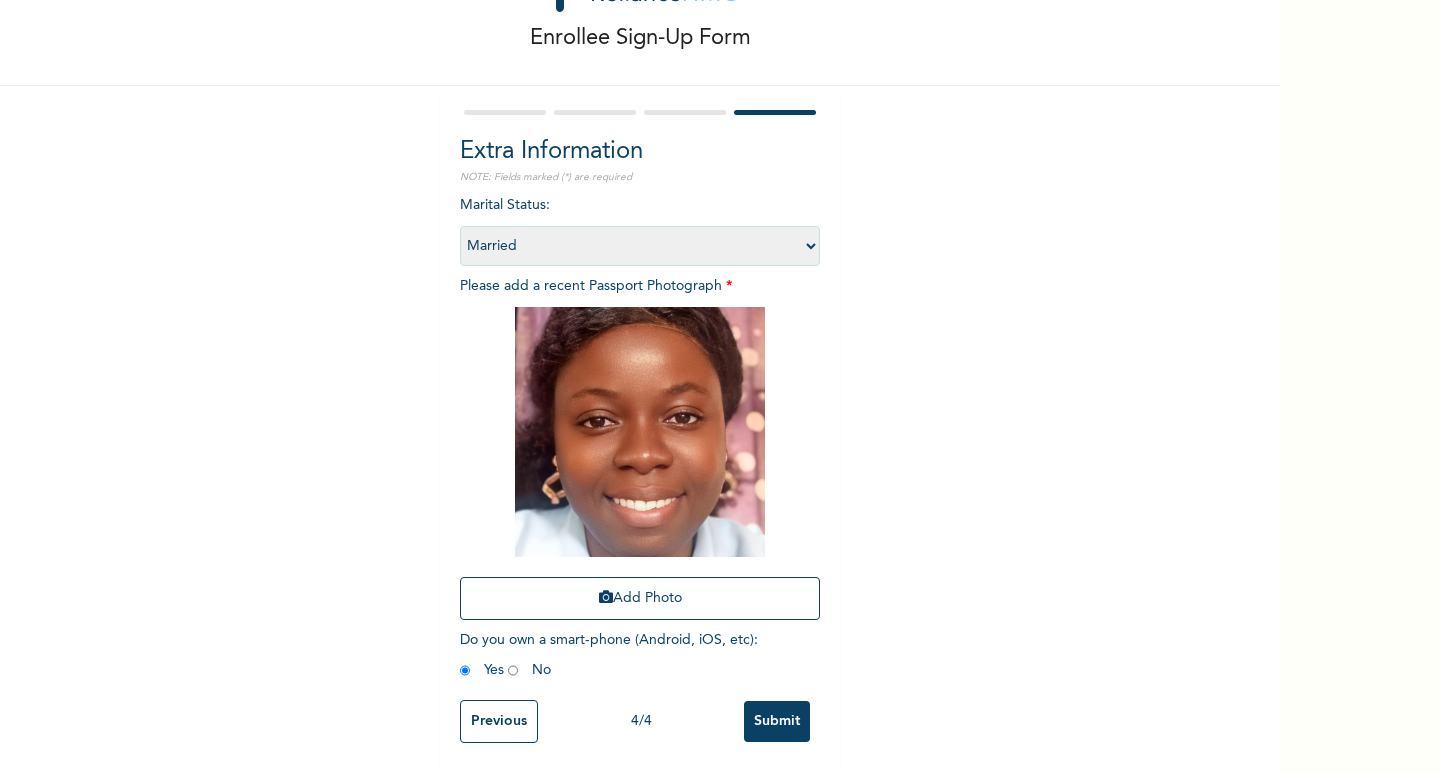 click on "Submit" at bounding box center [777, 721] 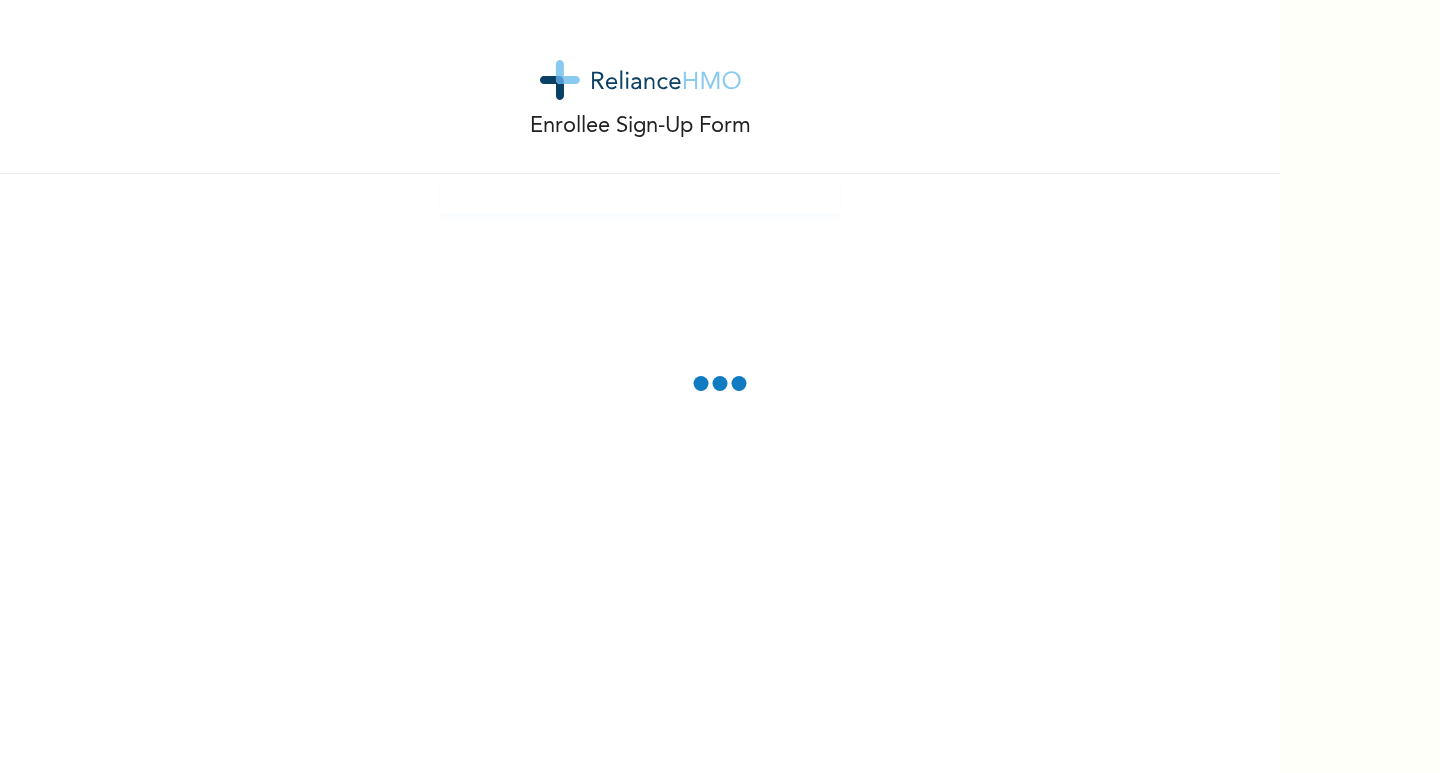 scroll, scrollTop: 0, scrollLeft: 0, axis: both 